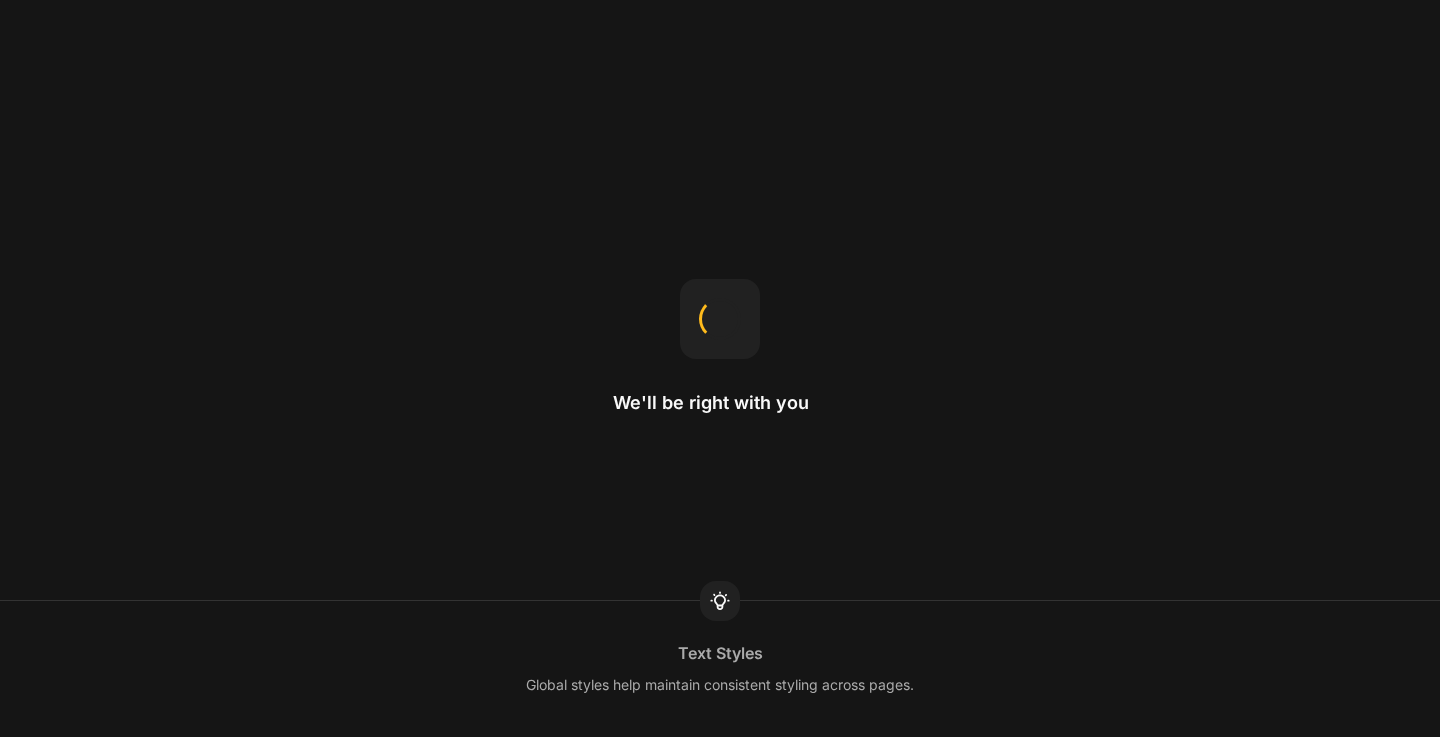 scroll, scrollTop: 0, scrollLeft: 0, axis: both 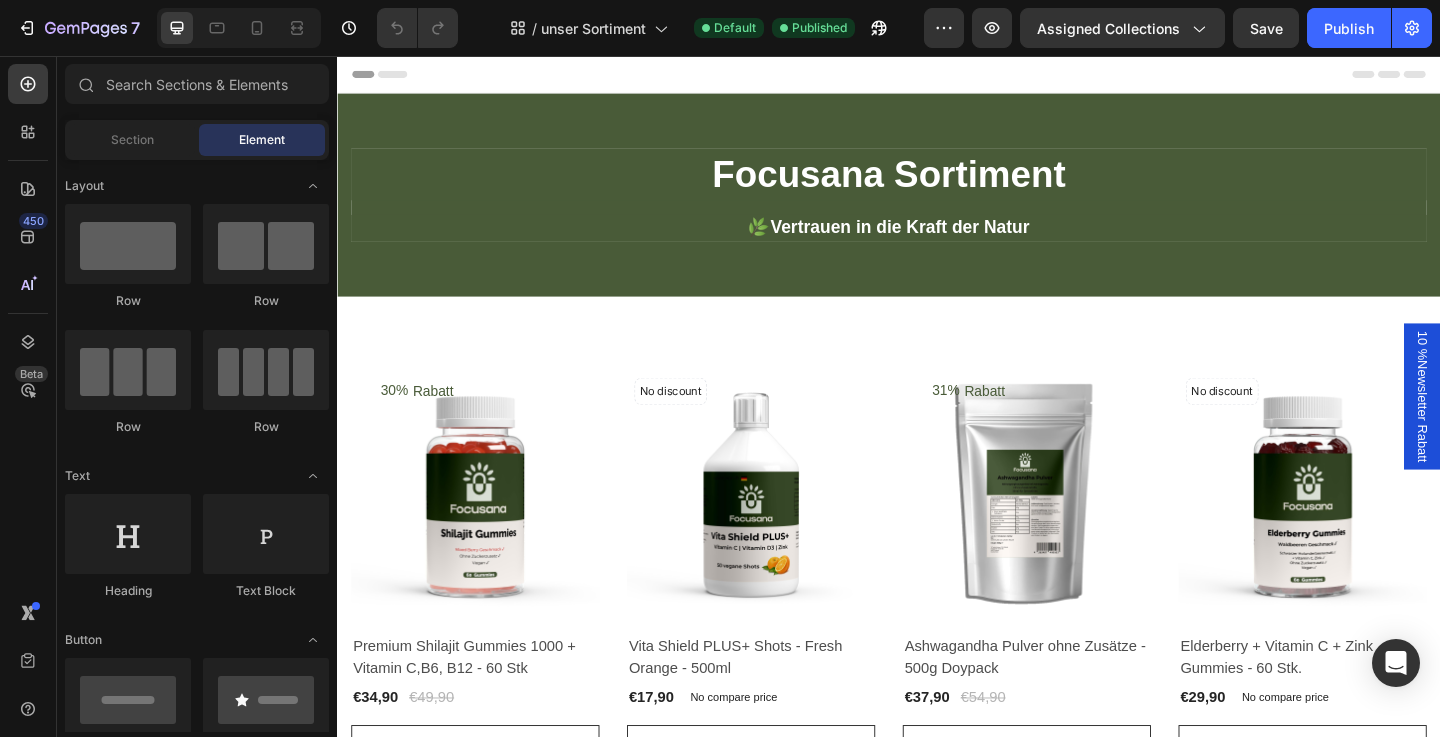 click on "Header" at bounding box center (394, 76) 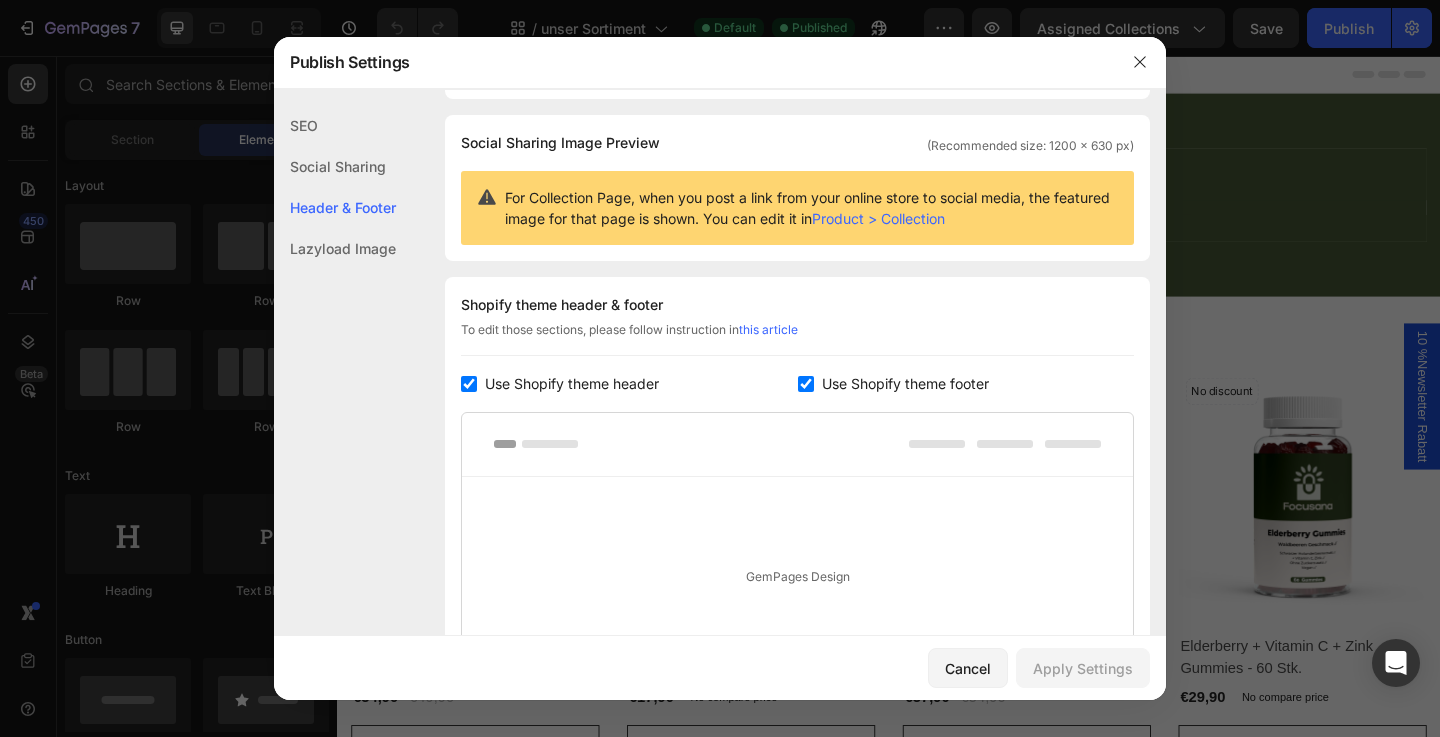 scroll, scrollTop: 291, scrollLeft: 0, axis: vertical 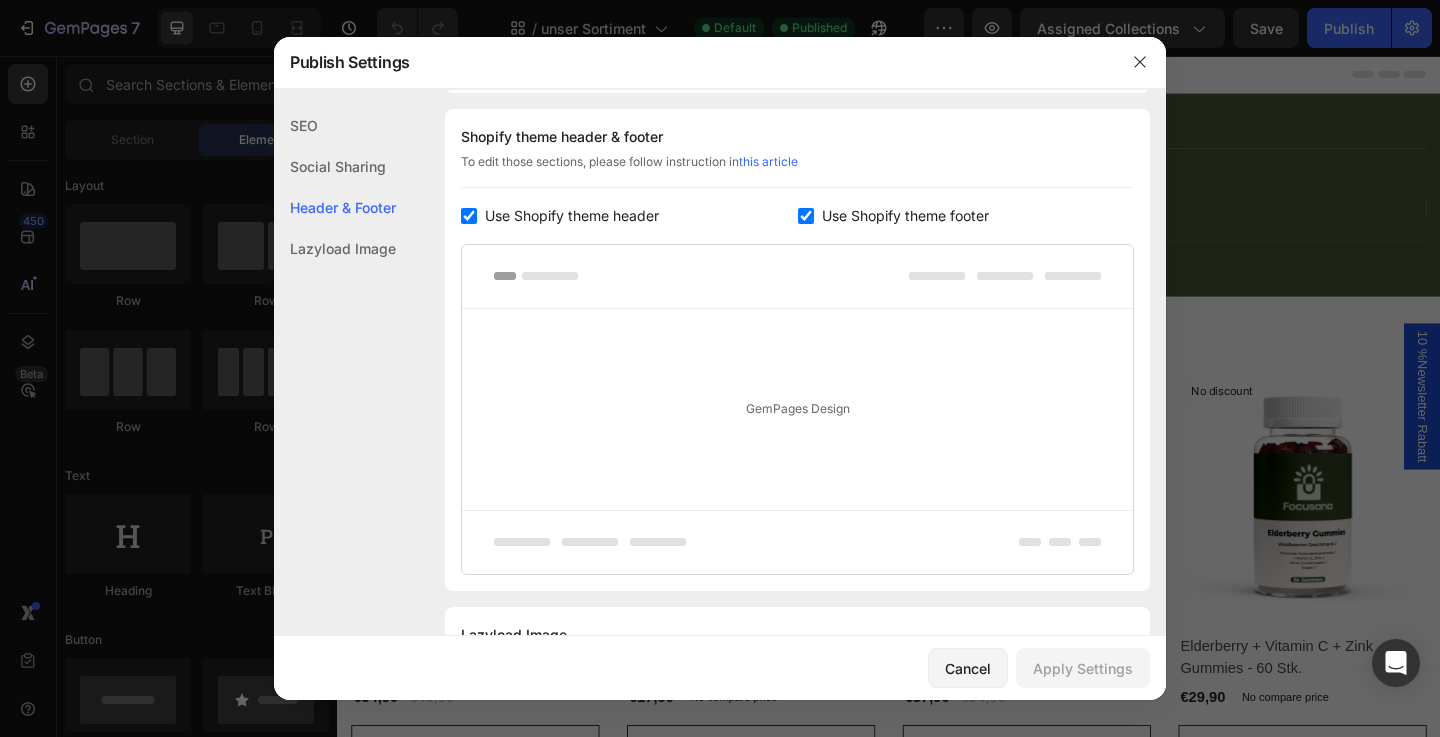 click on "SEO" 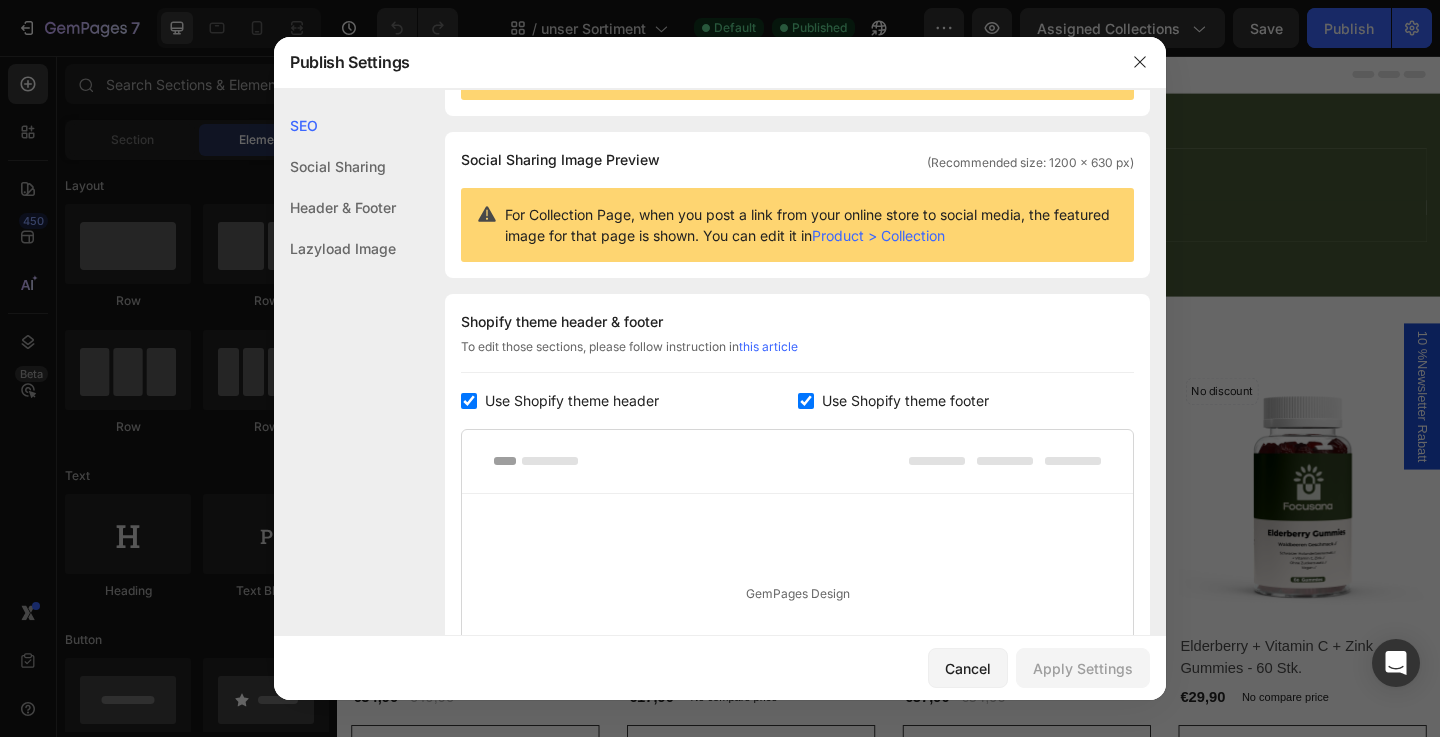 scroll, scrollTop: 0, scrollLeft: 0, axis: both 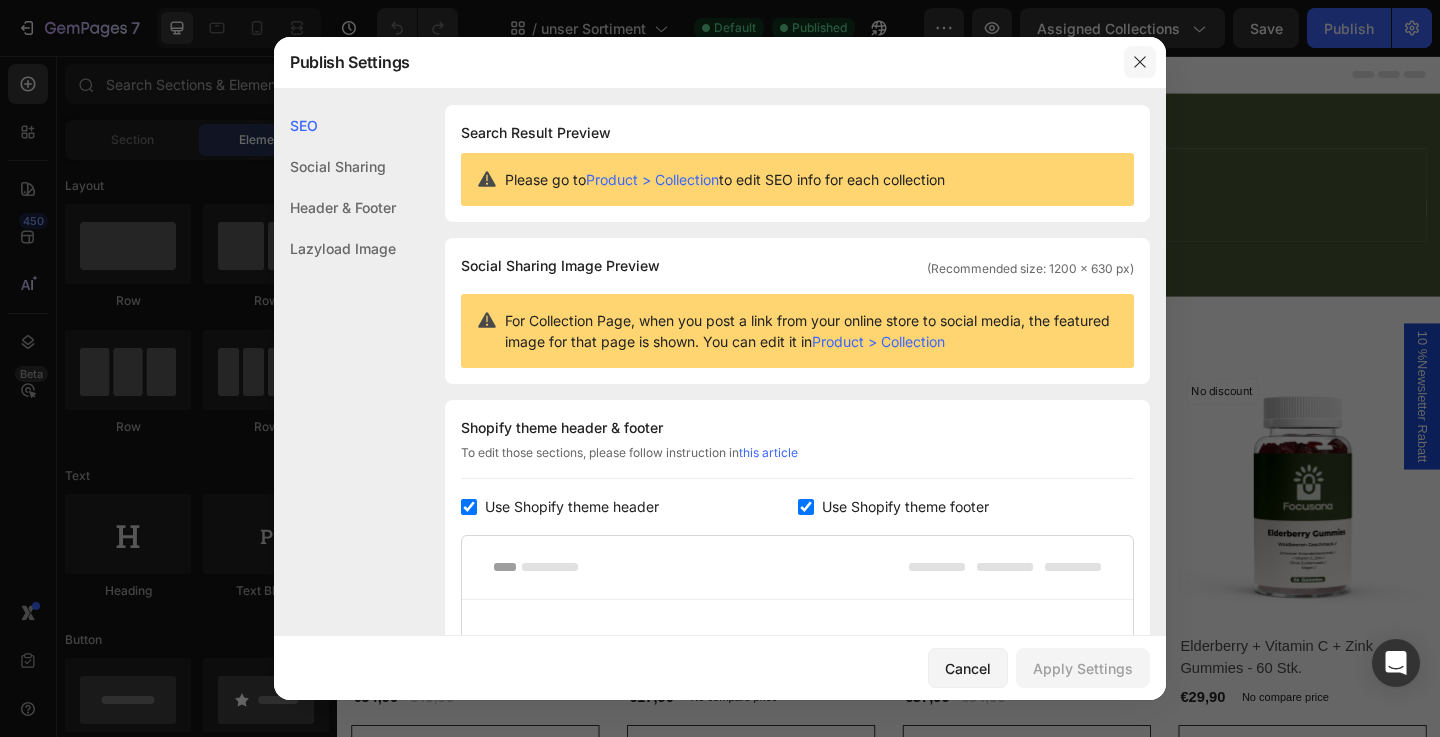 click 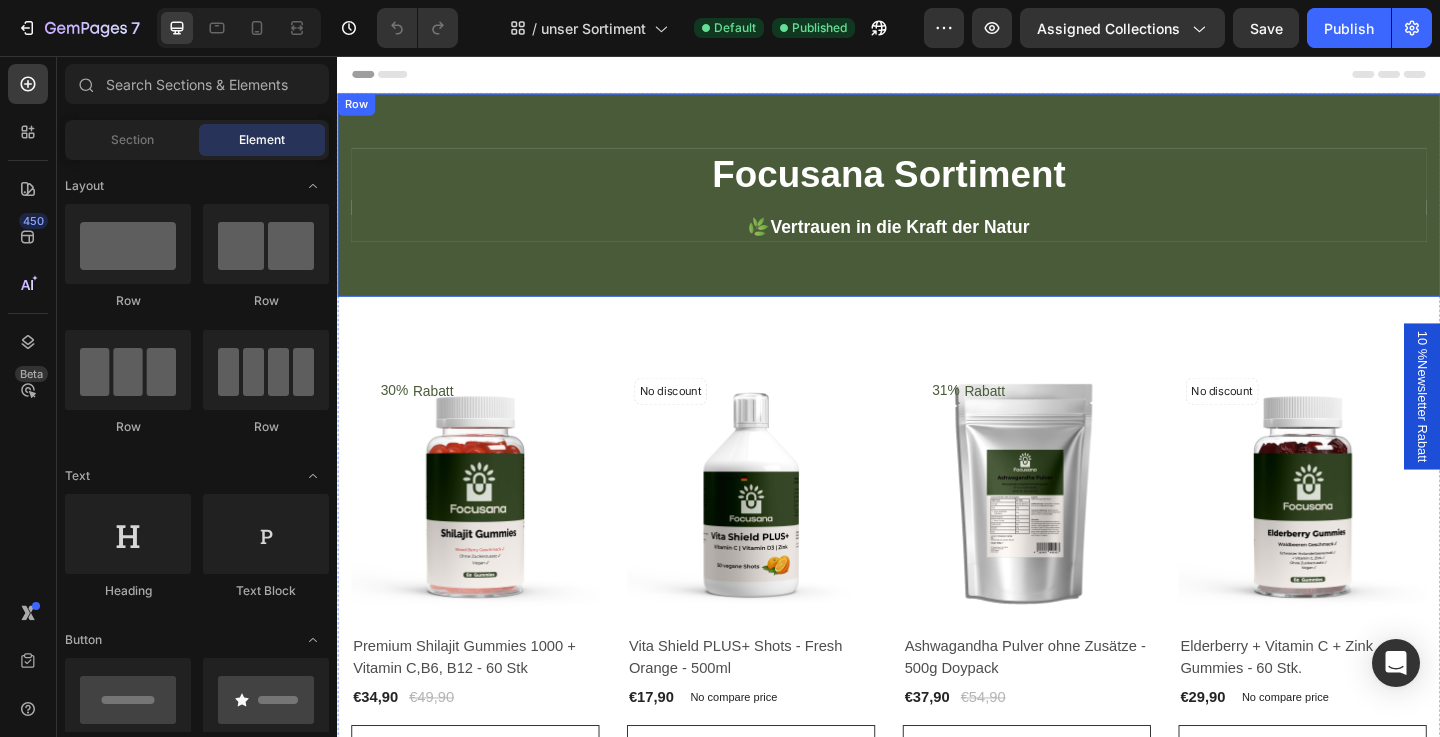 click on "Focusana Sortiment Heading 🌿  Vertrauen in die Kraft der Natur Text block Row Row Row" at bounding box center (937, 207) 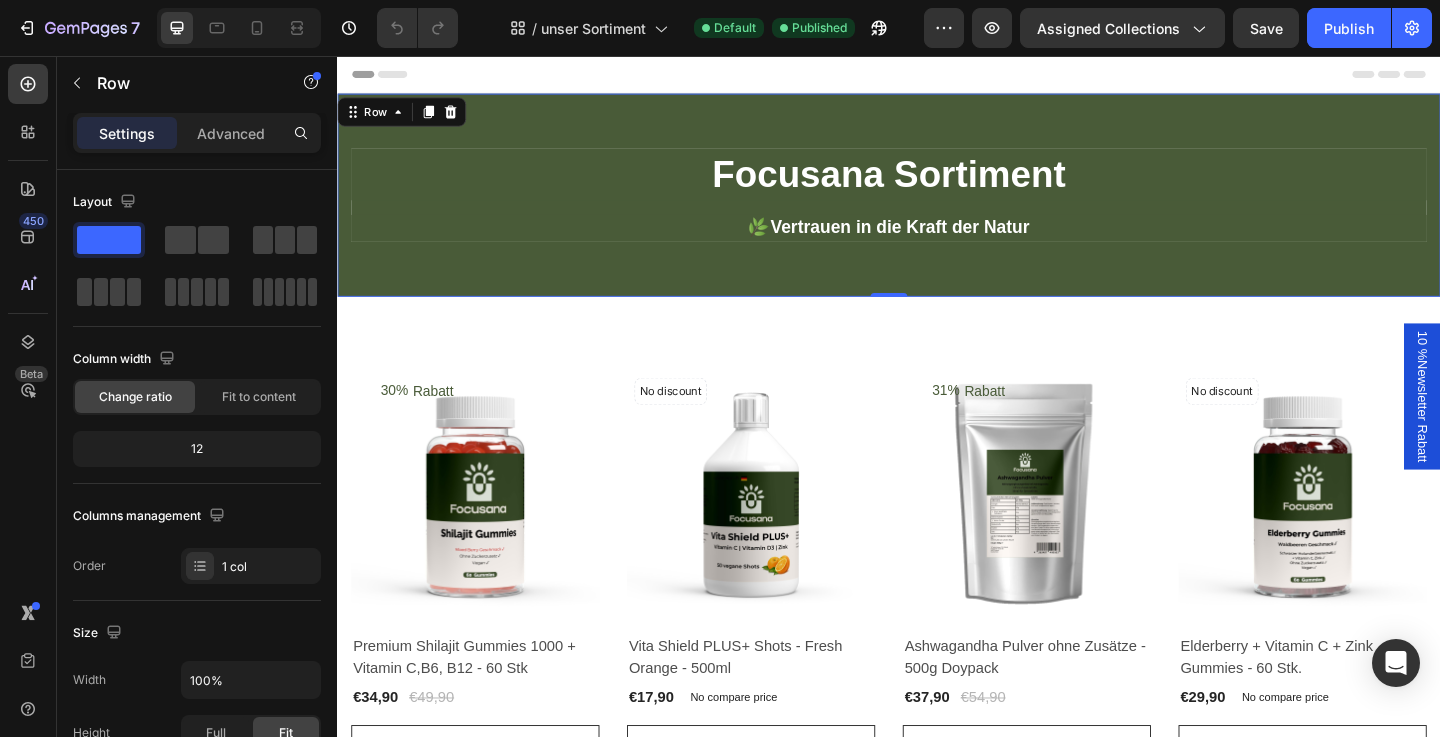 click on "Focusana Sortiment Heading 🌿  Vertrauen in die Kraft der Natur Text block Row Row Row   0" at bounding box center [937, 207] 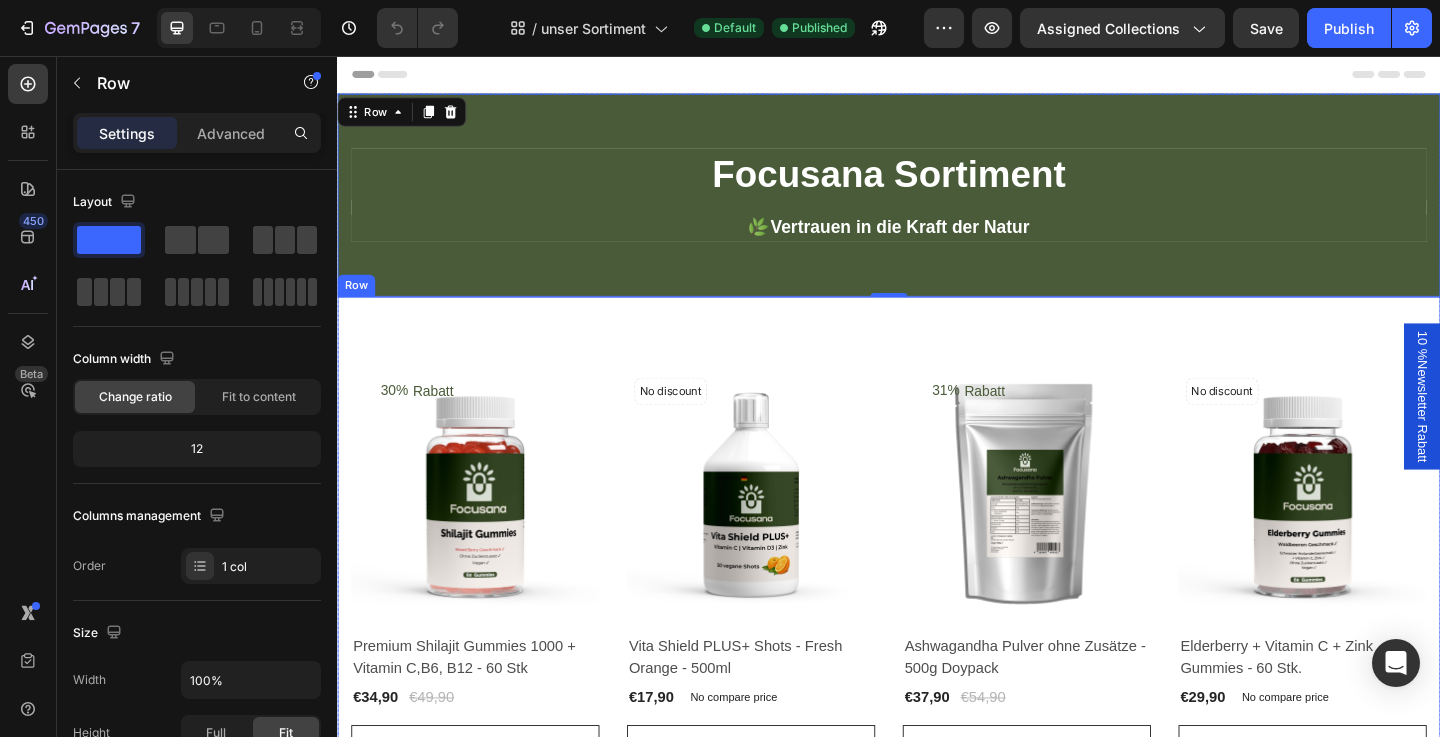 click on "30% Rabatt (P) Tag Product Images & Gallery Row Premium Shilajit Gummies 1000 + Vitamin C,B6, B12 - 60 Stk (P) Title €34,90 (P) Price (P) Price €49,90 (P) Price (P) Price Row Row jetzt bestellen (P) Cart Button Product List No discount   Not be displayed when published (P) Tag Product Images & Gallery Row Vita Shield PLUS+ Shots - Fresh Orange - 500ml (P) Title €17,90 (P) Price (P) Price No compare price (P) Price Row Row jetzt bestellen (P) Cart Button Product List 31% Rabatt (P) Tag Product Images & Gallery Row Ashwagandha Pulver ohne Zusätze - 500g Doypack (P) Title €37,90 (P) Price (P) Price €54,90 (P) Price (P) Price Row Row jetzt bestellen (P) Cart Button Product List No discount   Not be displayed when published (P) Tag Product Images & Gallery Row Elderberry + Vitamin C + Zink Gummies - 60 Stk. (P) Title €29,90 (P) Price (P) Price No compare price (P) Price Row Row jetzt bestellen (P) Cart Button Product List 31% Rabatt (P) Tag Product Images & Gallery Row (P) Title €37,90 (P) Price Row" at bounding box center [937, 1386] 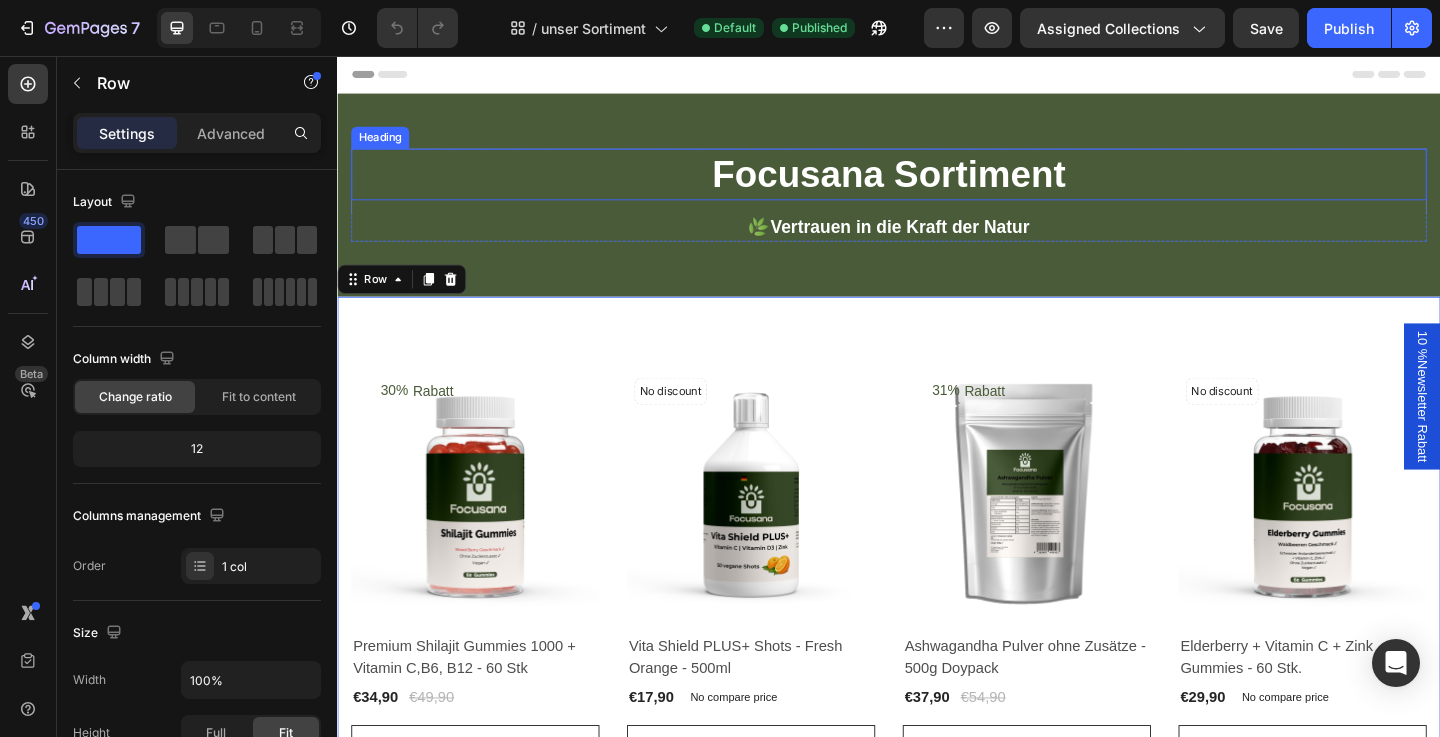 click on "Focusana Sortiment" at bounding box center (937, 185) 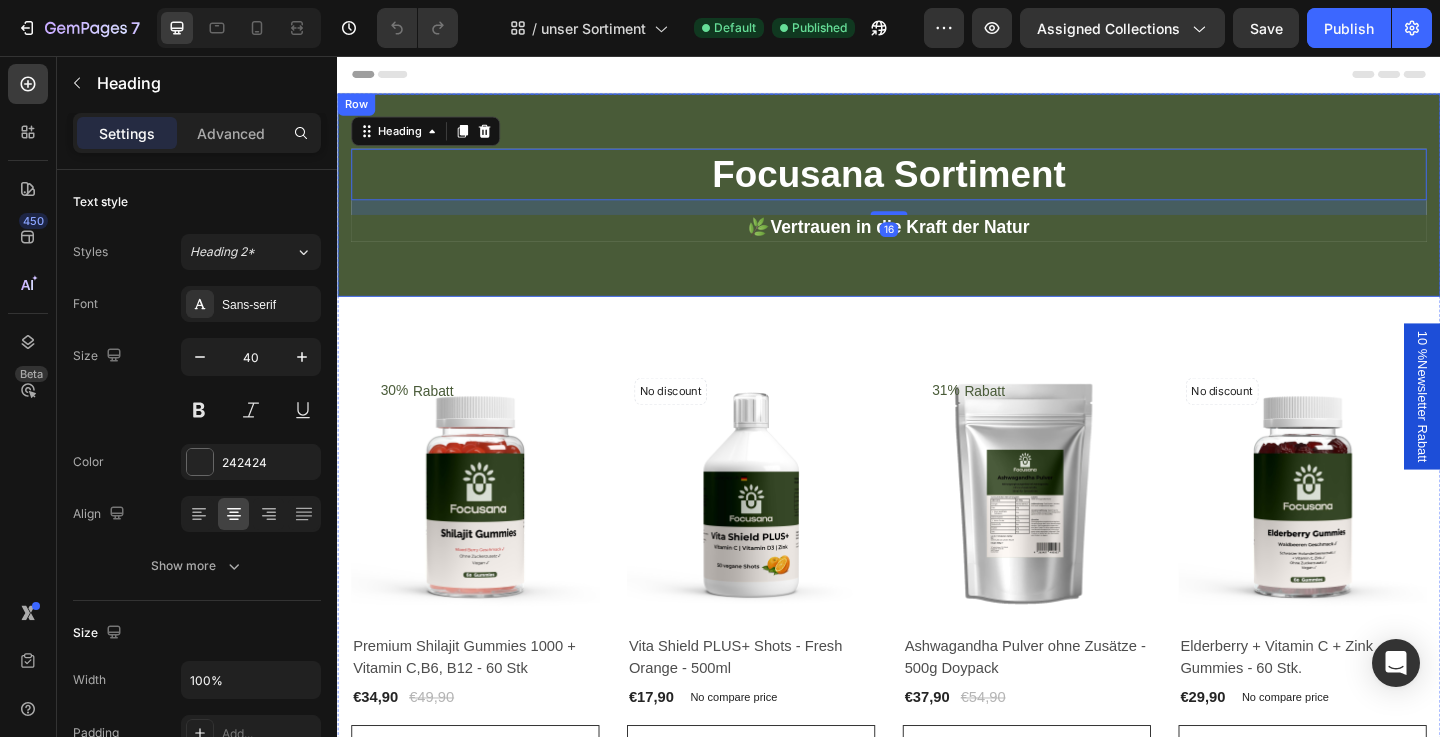 click on "Focusana Sortiment Heading   16 🌿  Vertrauen in die Kraft der Natur Text block Row Row Row" at bounding box center (937, 207) 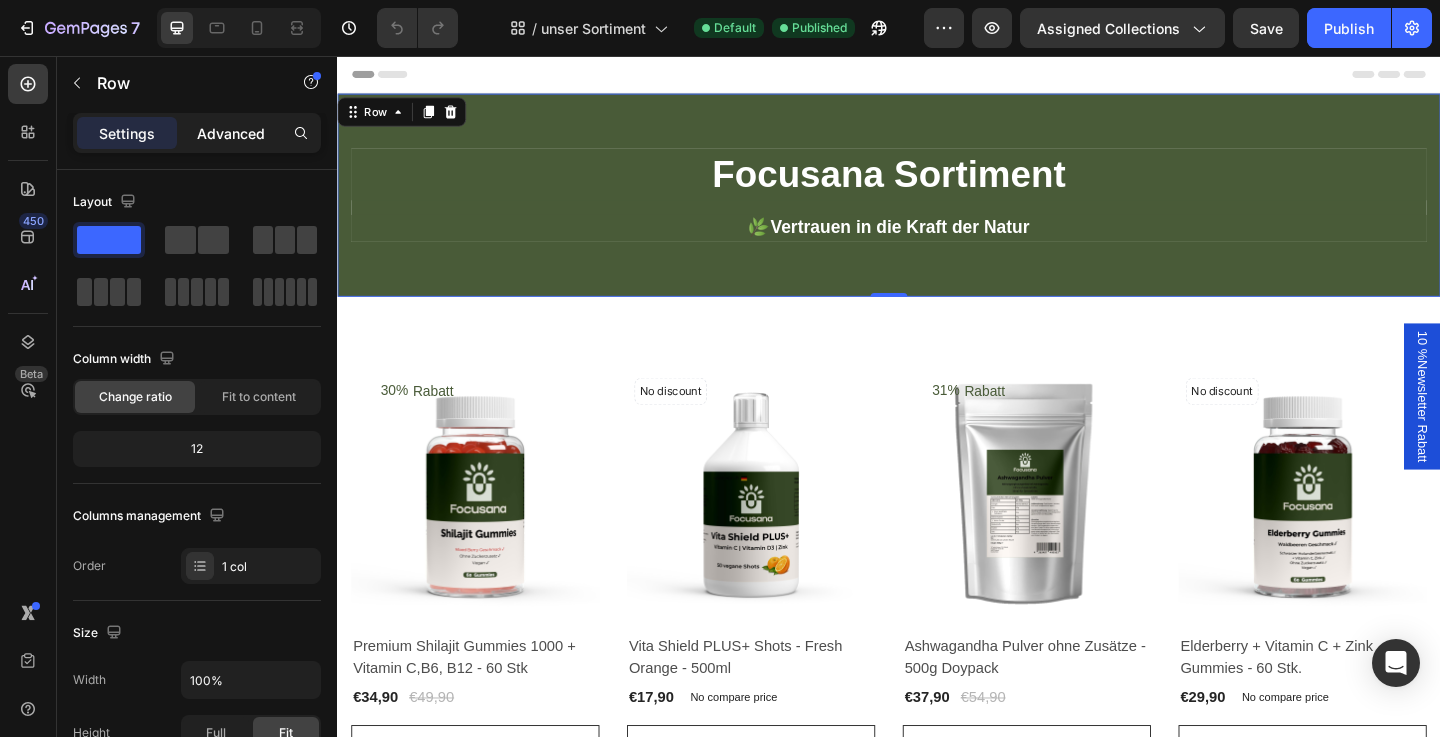 click on "Advanced" 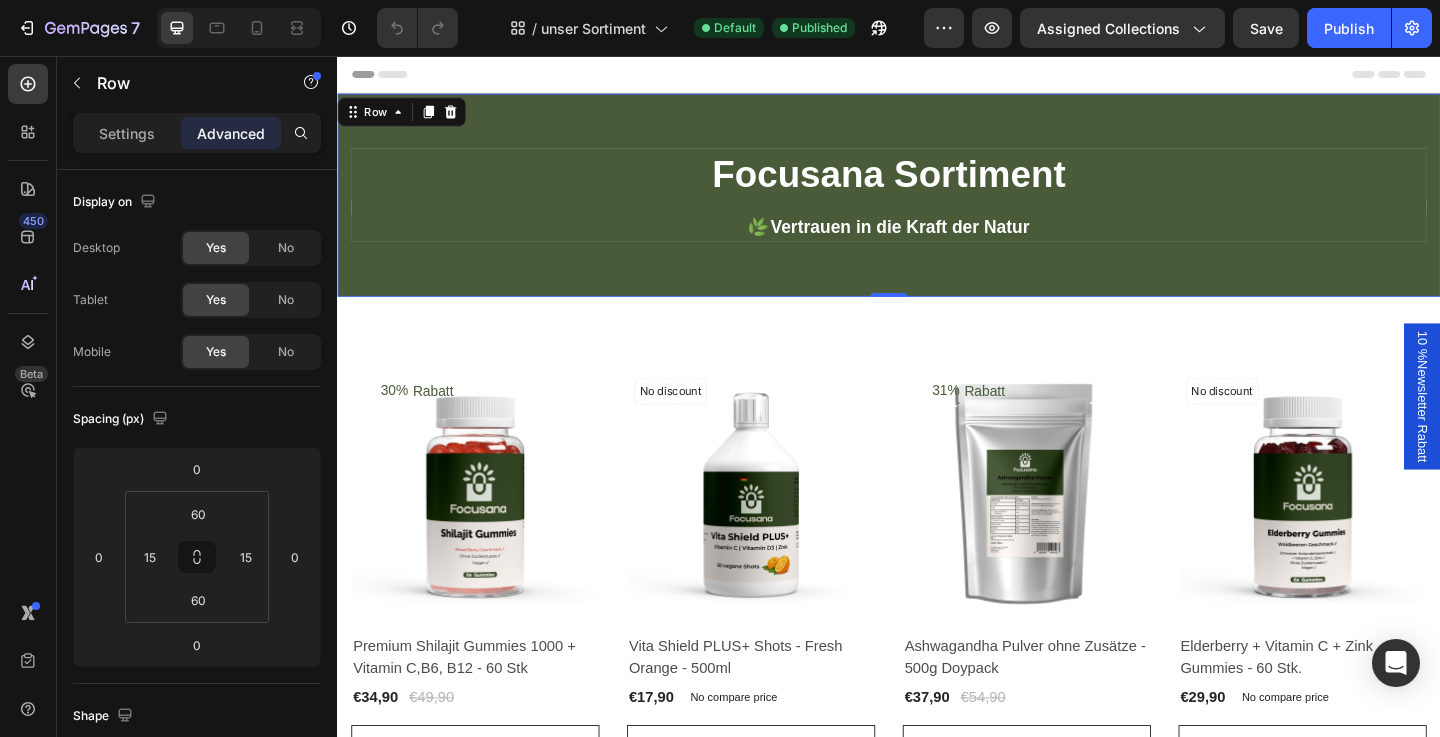 click on "Focusana Sortiment Heading 🌿  Vertrauen in die Kraft der Natur Text block Row Row Row   0" at bounding box center (937, 207) 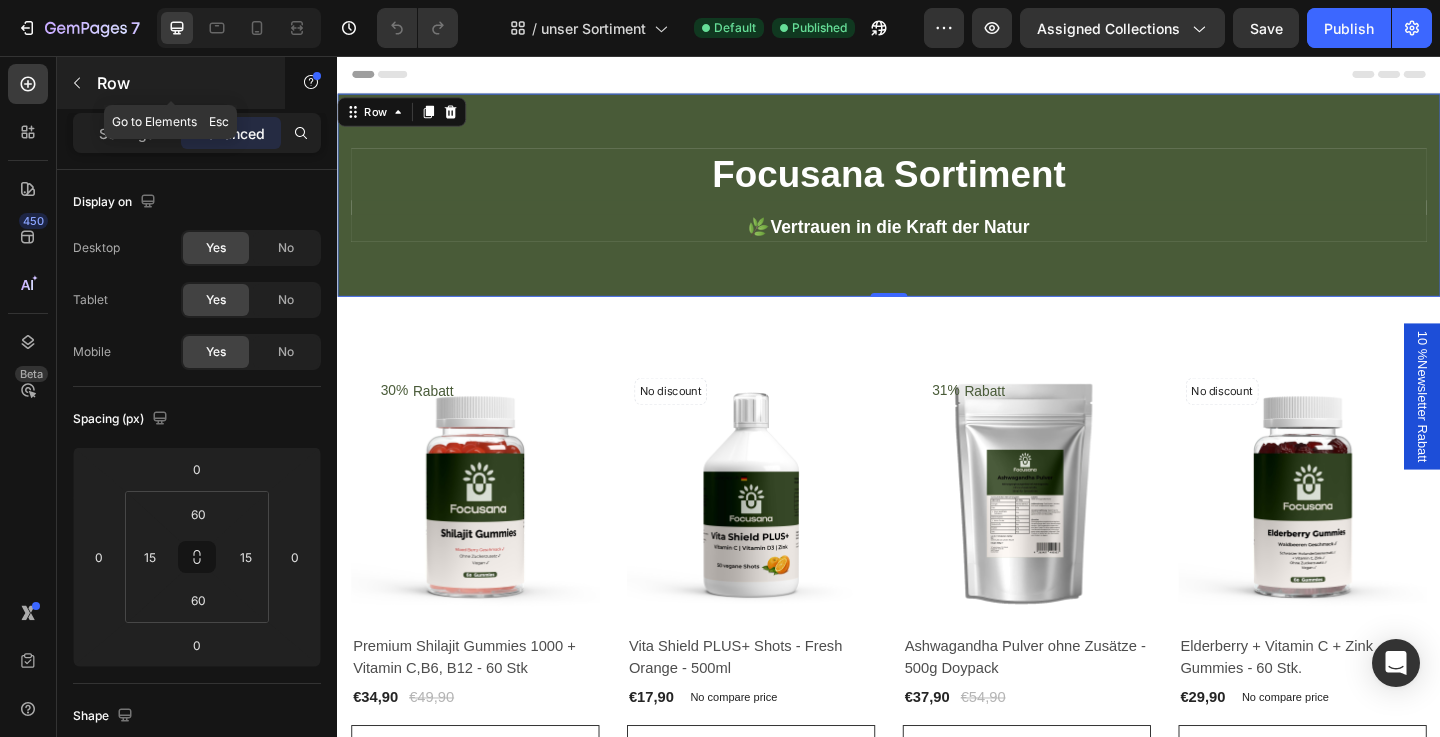 click at bounding box center [77, 83] 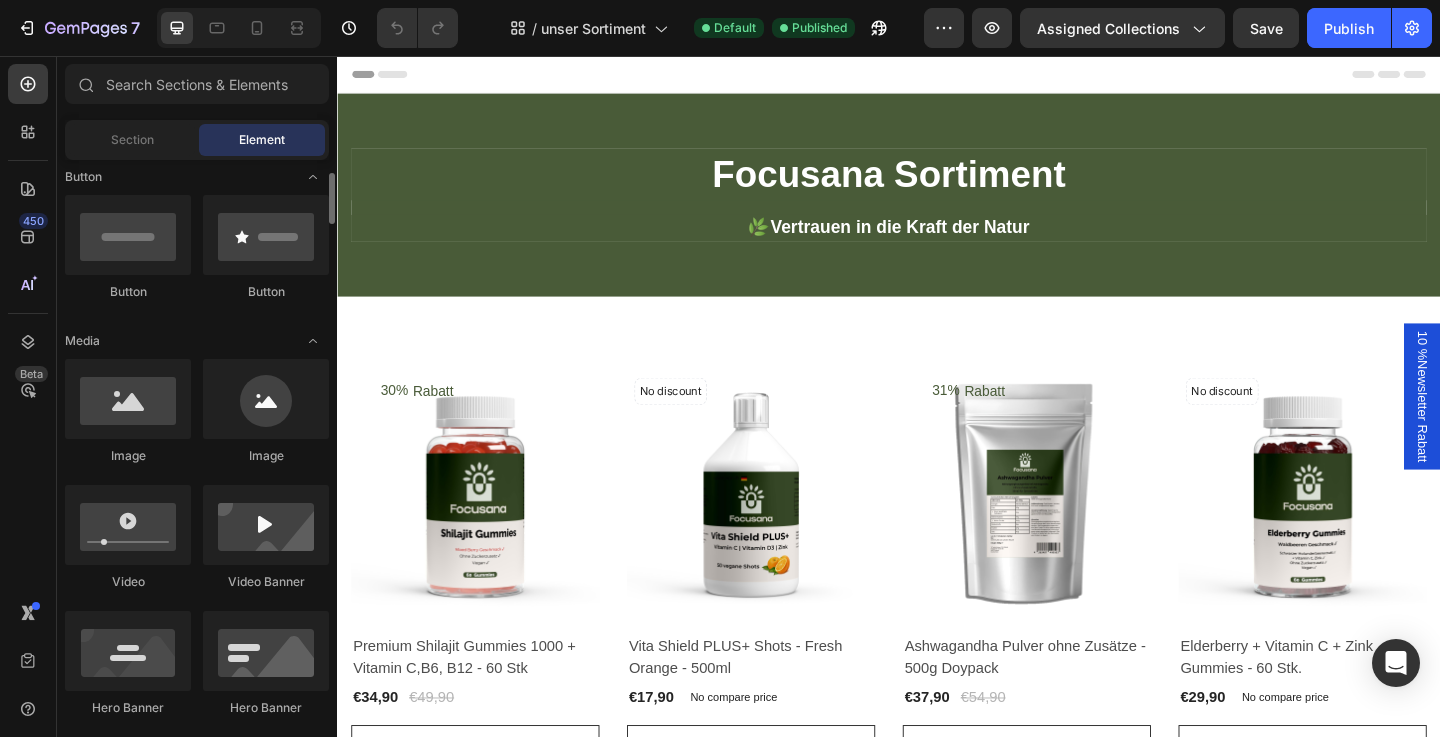 scroll, scrollTop: 0, scrollLeft: 0, axis: both 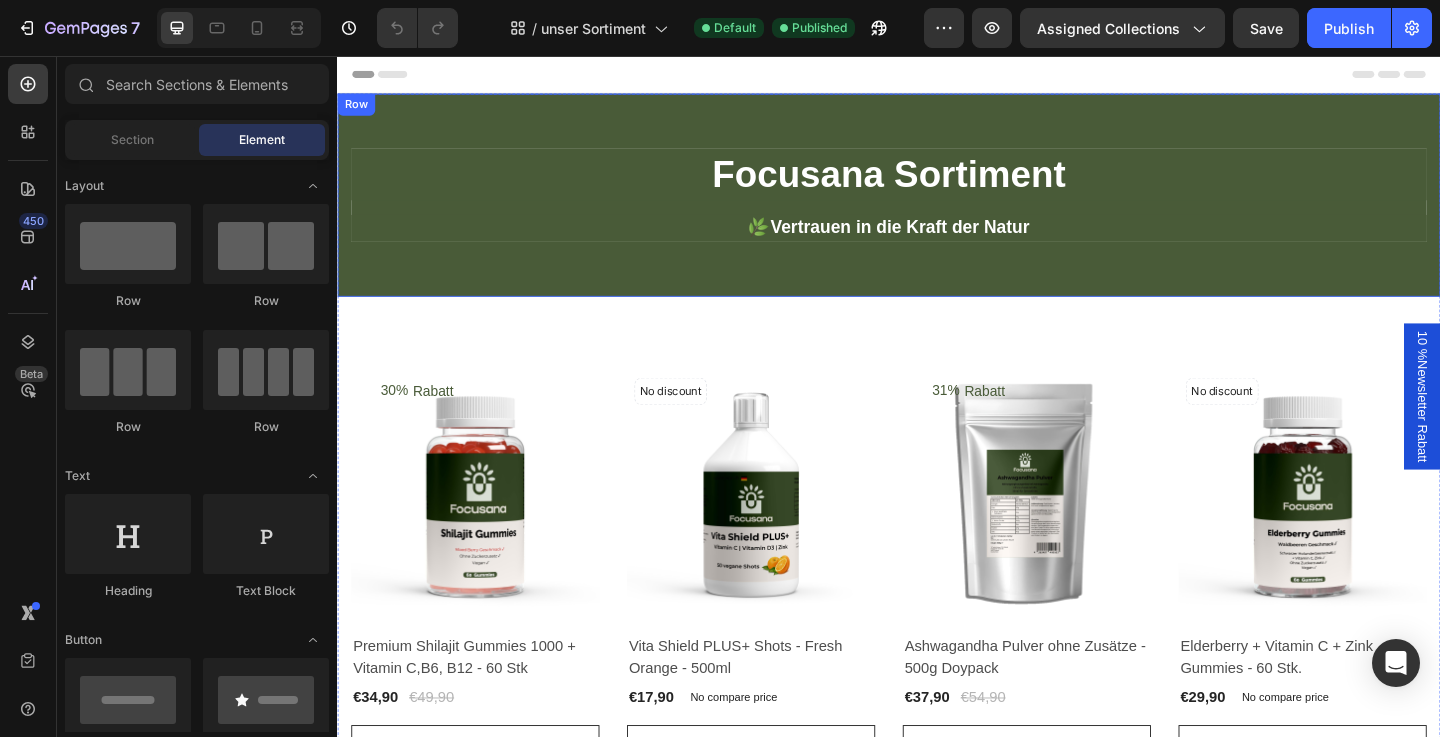 click on "Focusana Sortiment Heading 🌿  Vertrauen in die Kraft der Natur Text block Row Row Row" at bounding box center (937, 207) 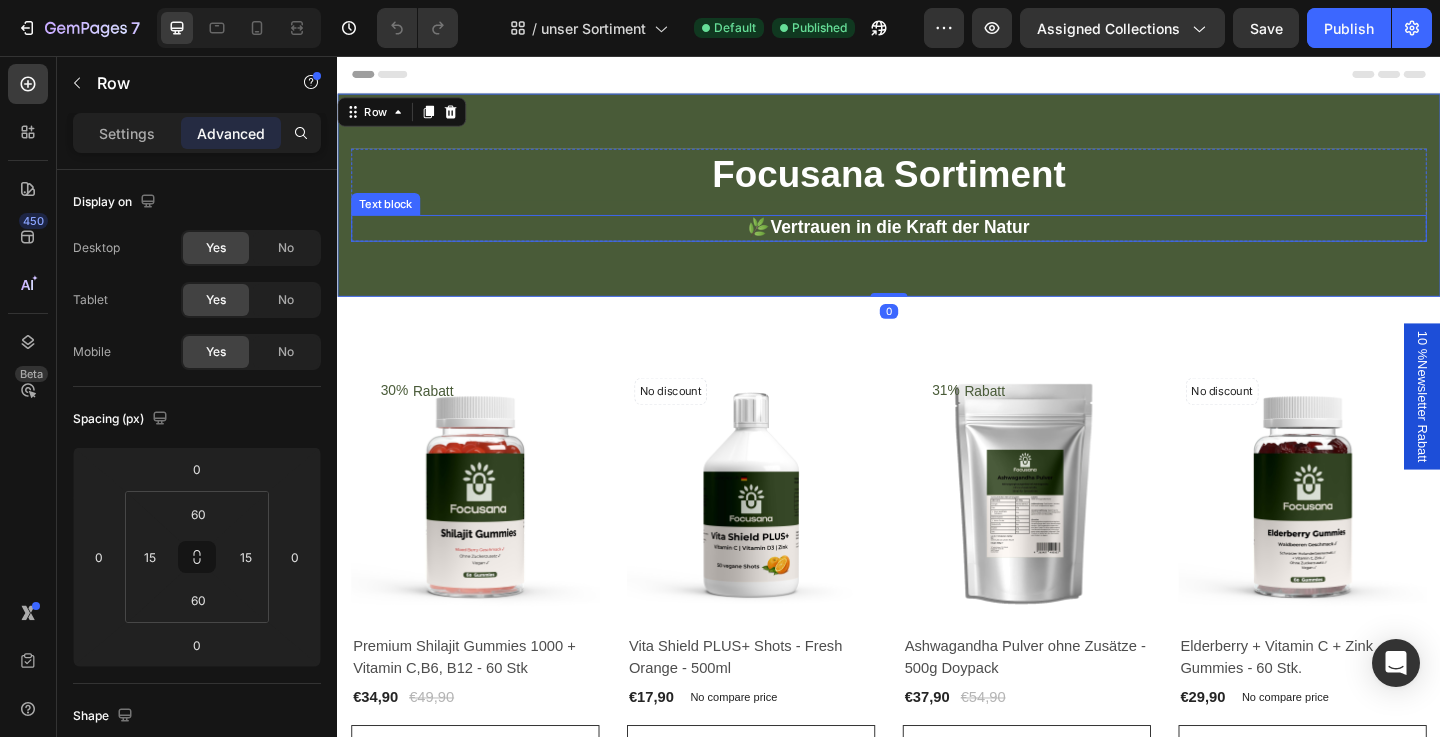click on "🌿  Vertrauen in die Kraft der Natur" at bounding box center (937, 243) 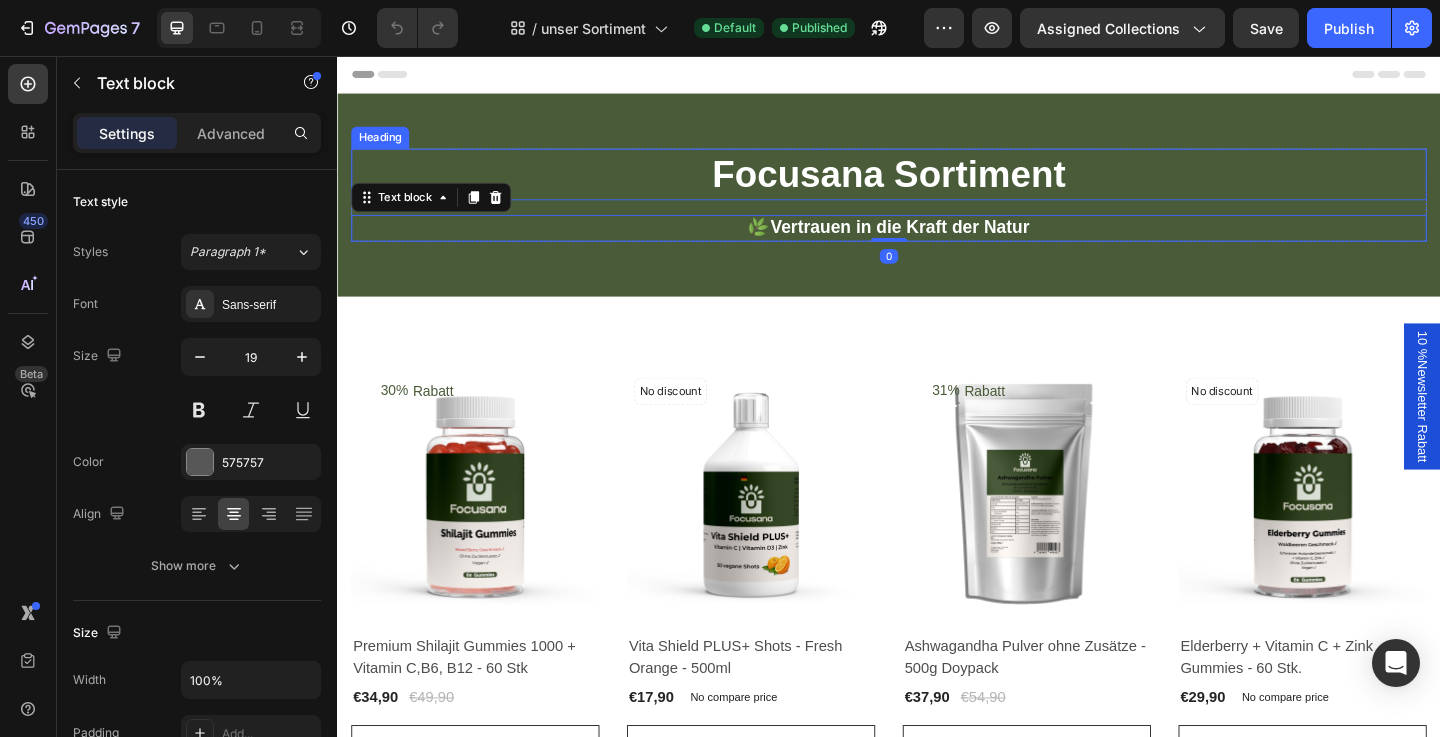 click on "Focusana Sortiment" at bounding box center [937, 185] 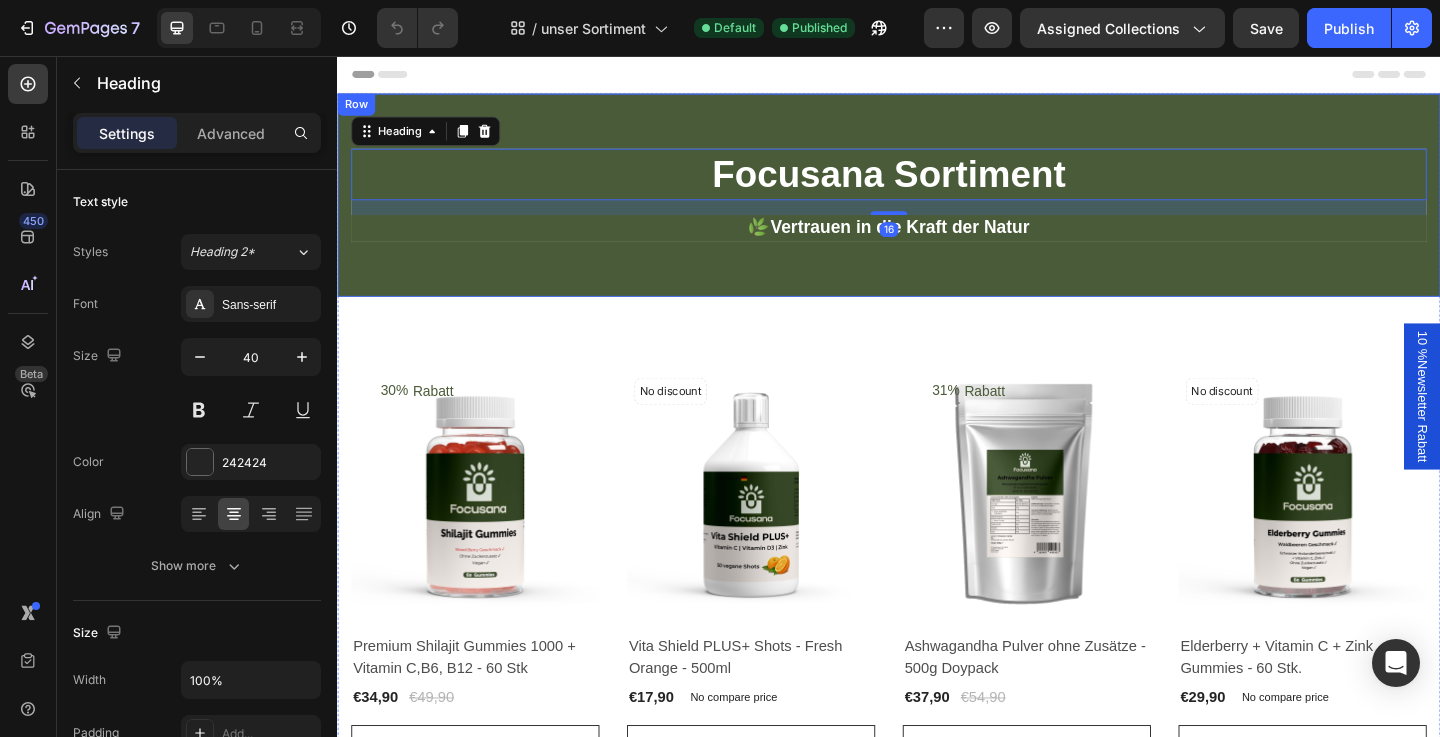 click on "Focusana Sortiment Heading   16 🌿  Vertrauen in die Kraft der Natur Text block Row Row Row" at bounding box center [937, 207] 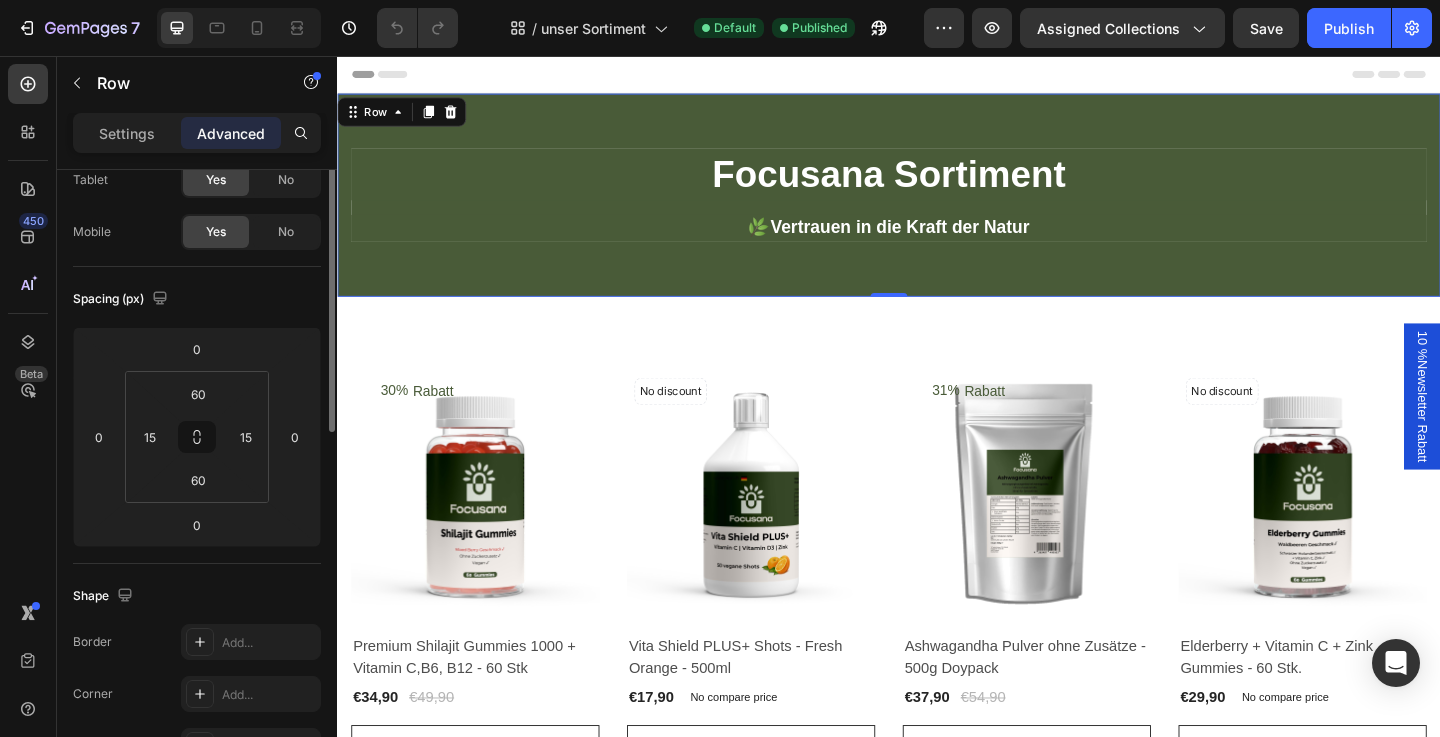 scroll, scrollTop: 0, scrollLeft: 0, axis: both 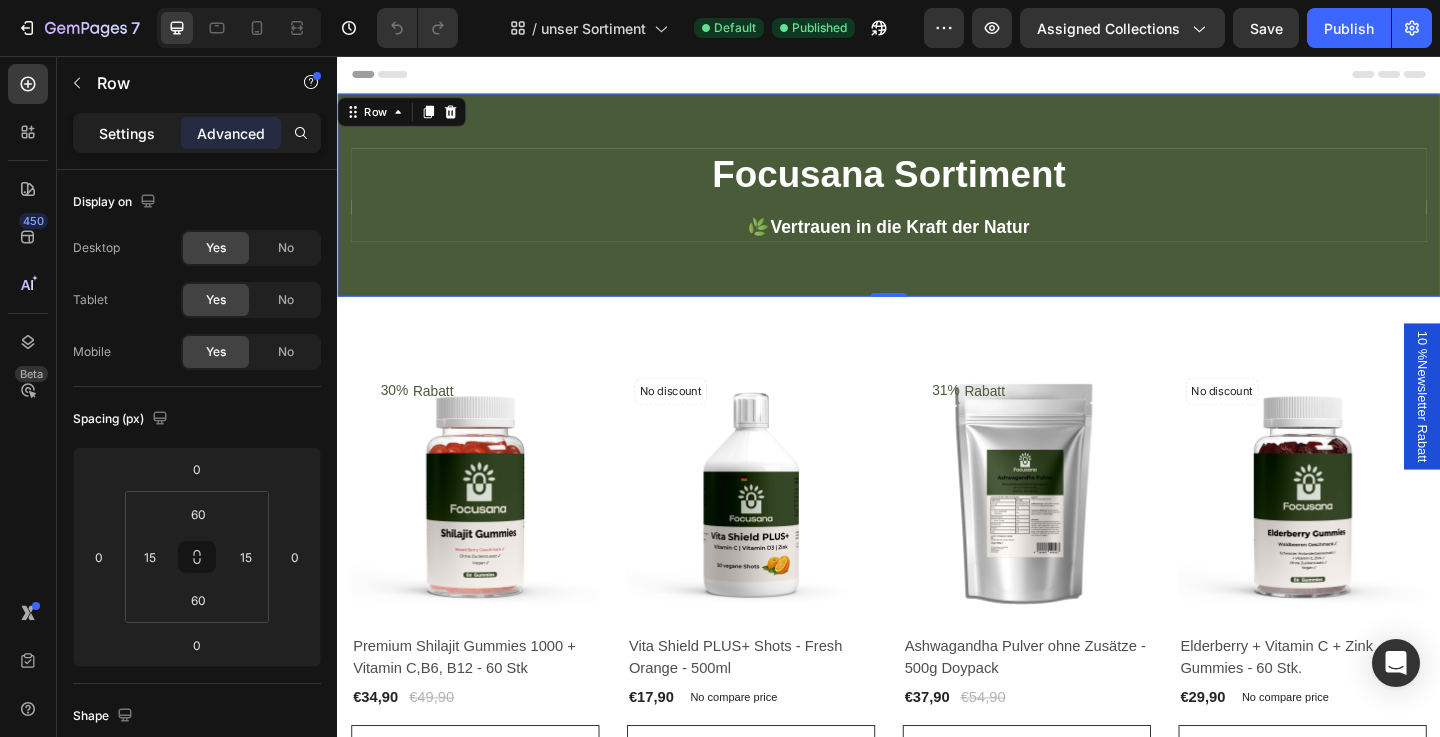 click on "Settings" at bounding box center (127, 133) 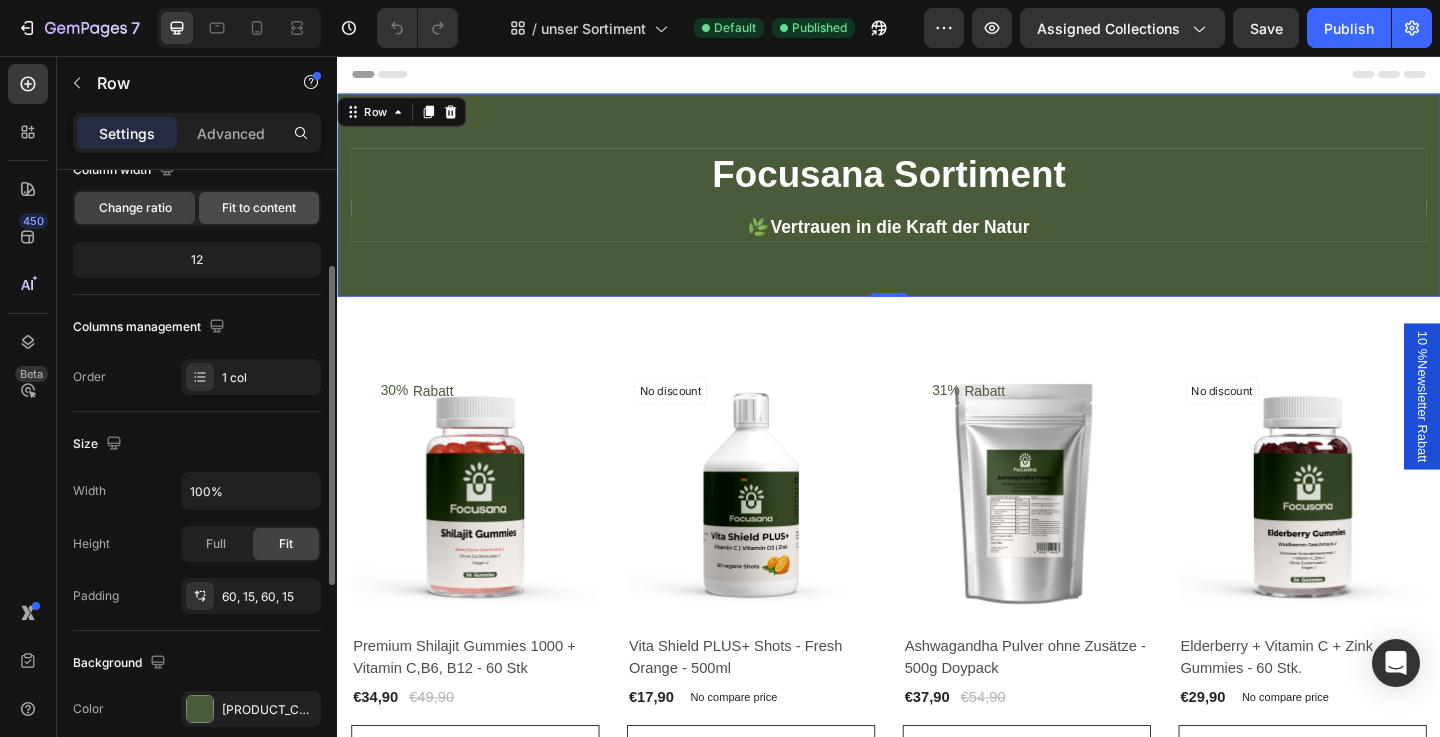 scroll, scrollTop: 219, scrollLeft: 0, axis: vertical 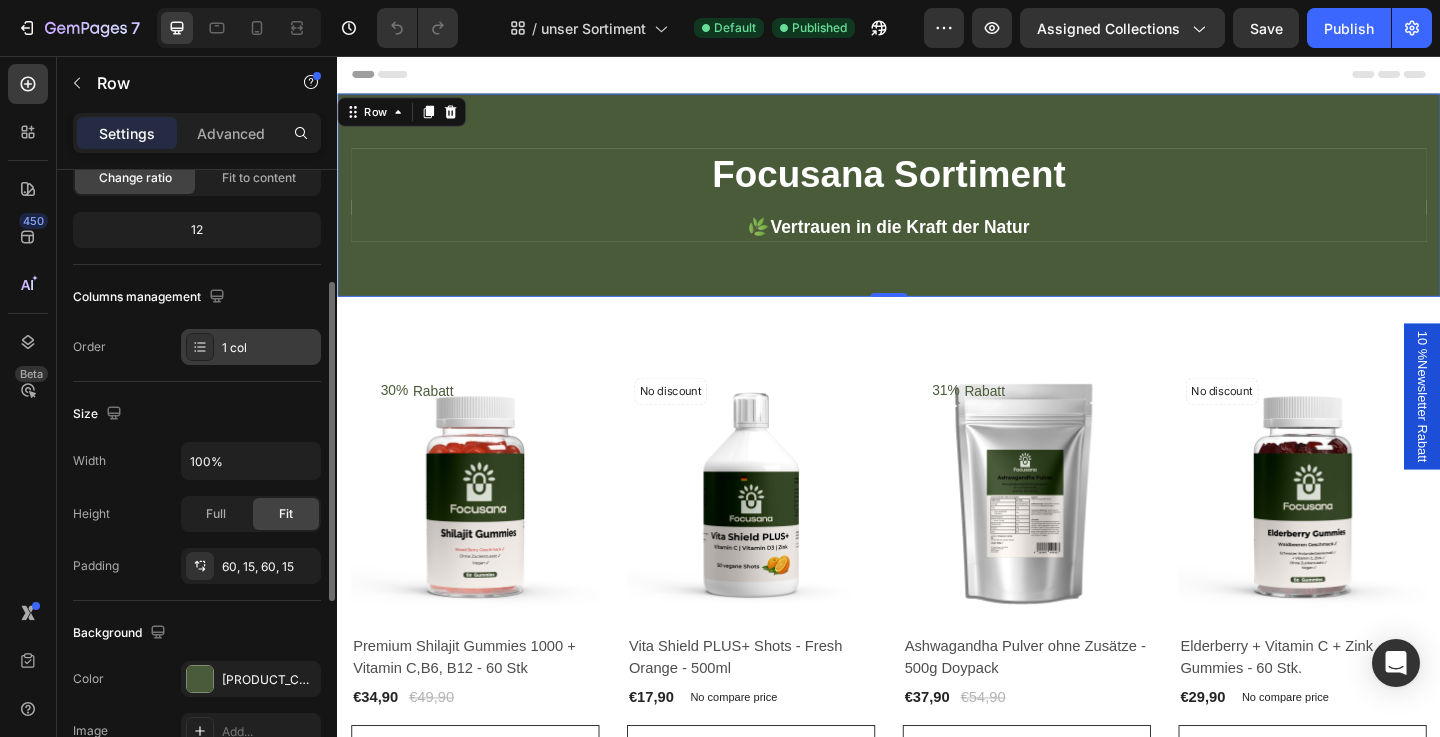 click on "1 col" at bounding box center (251, 347) 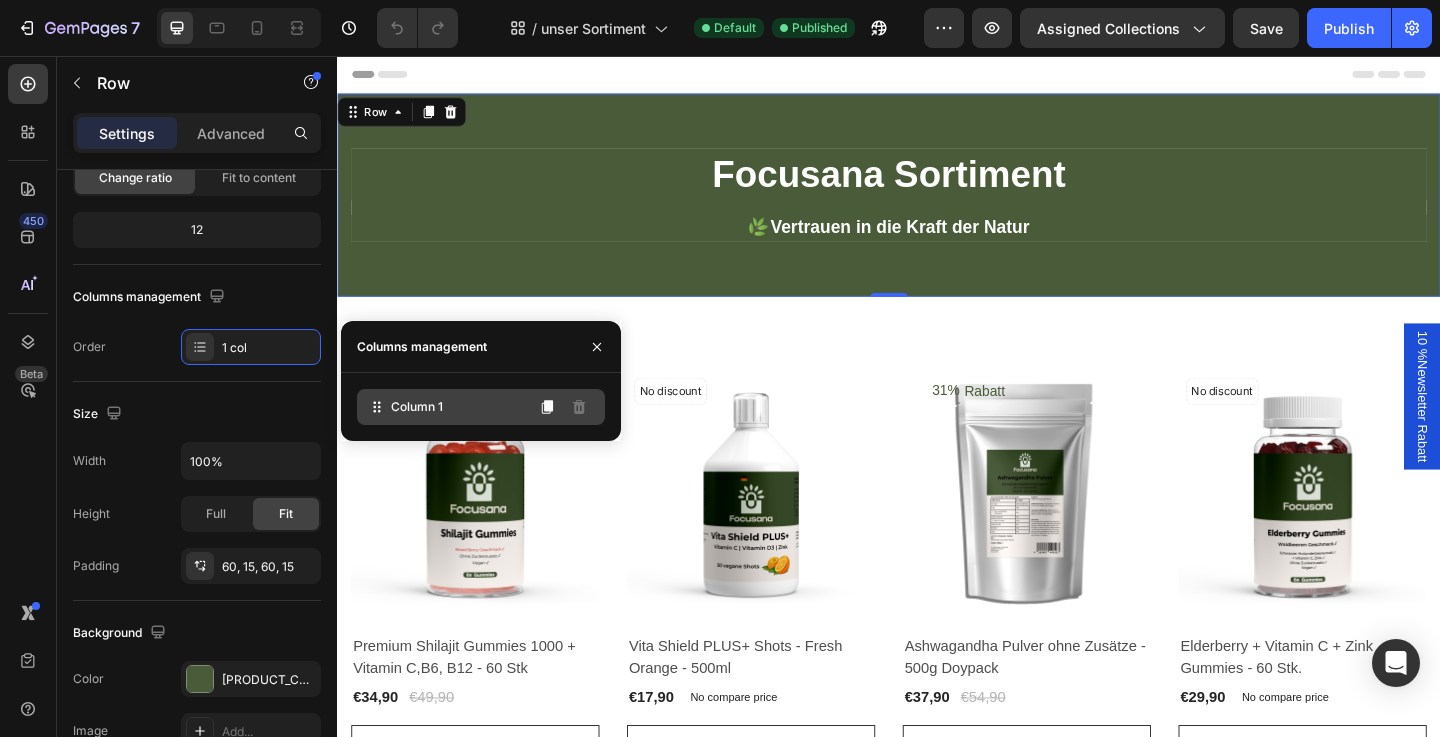 click on "Column 1" 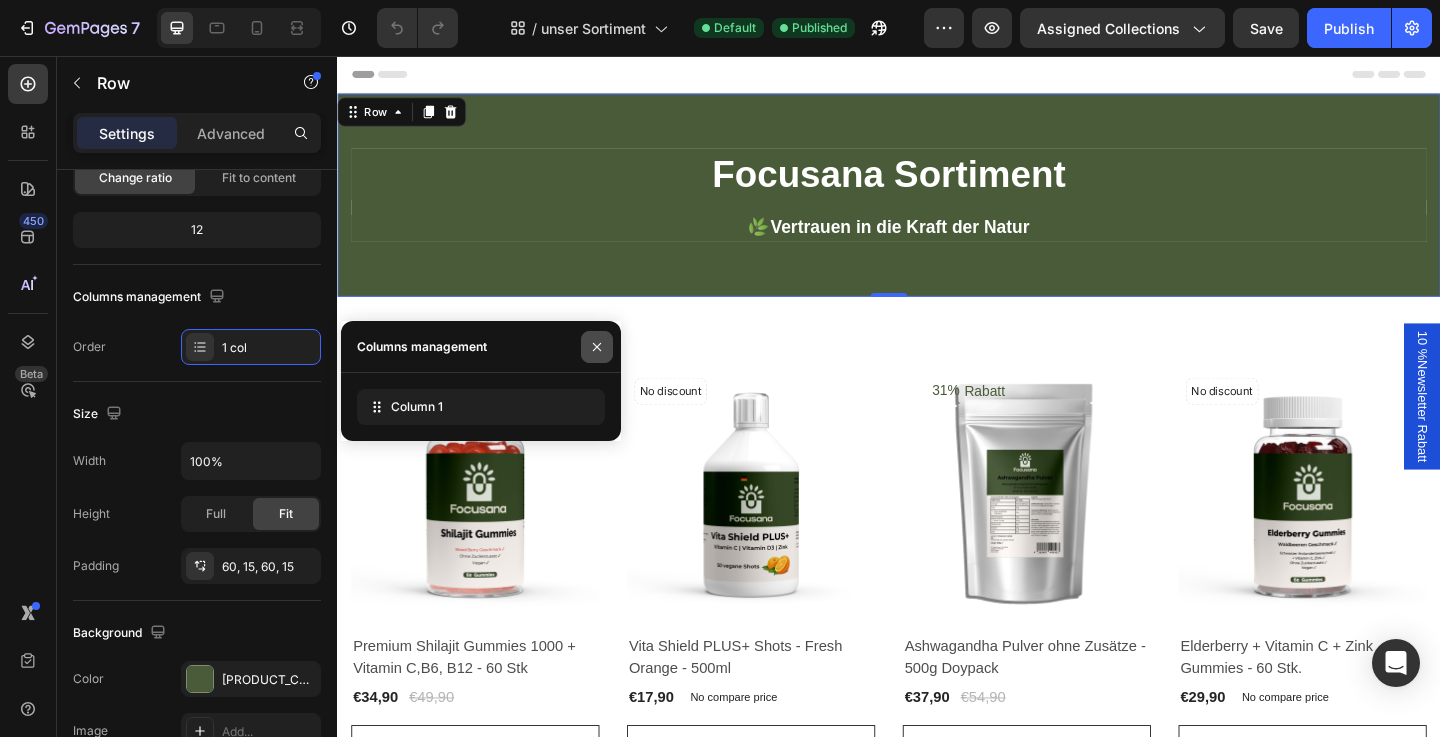 click 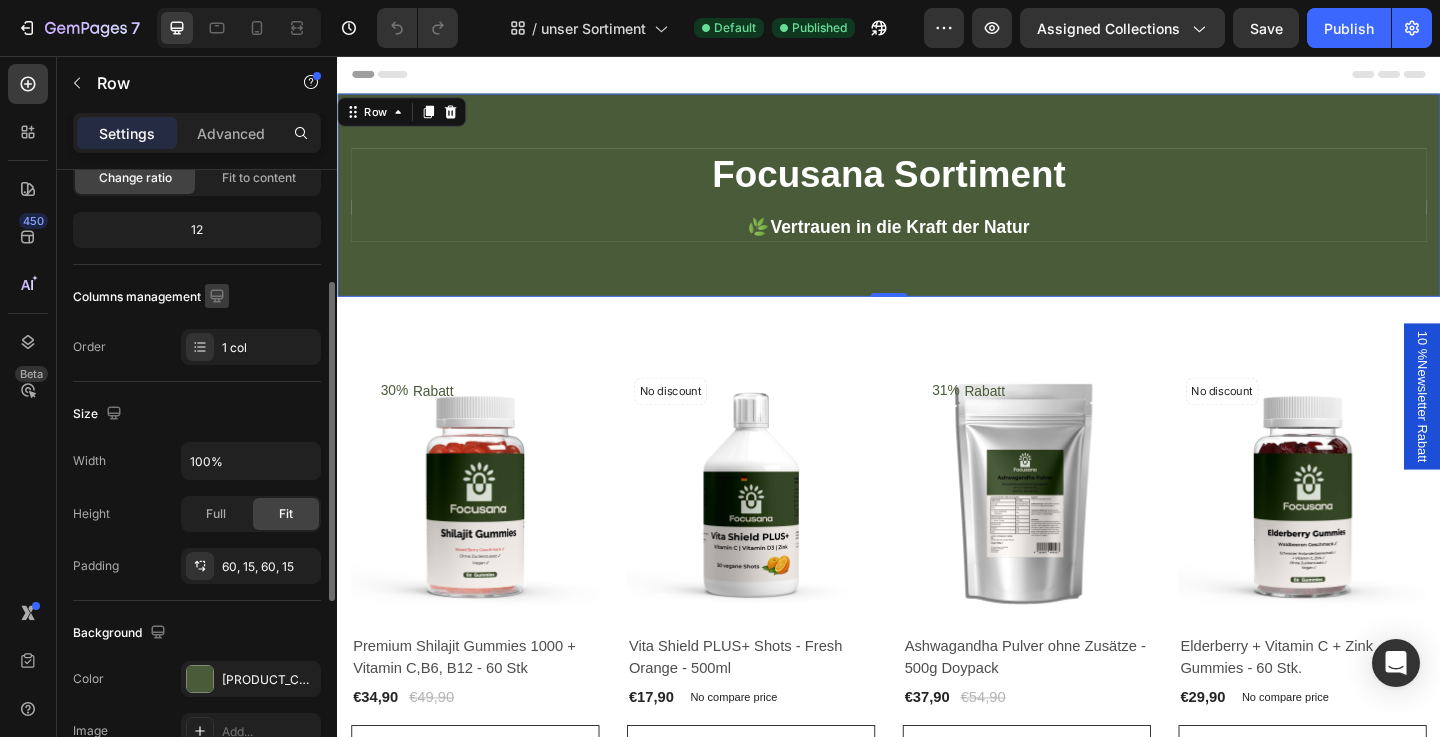 click 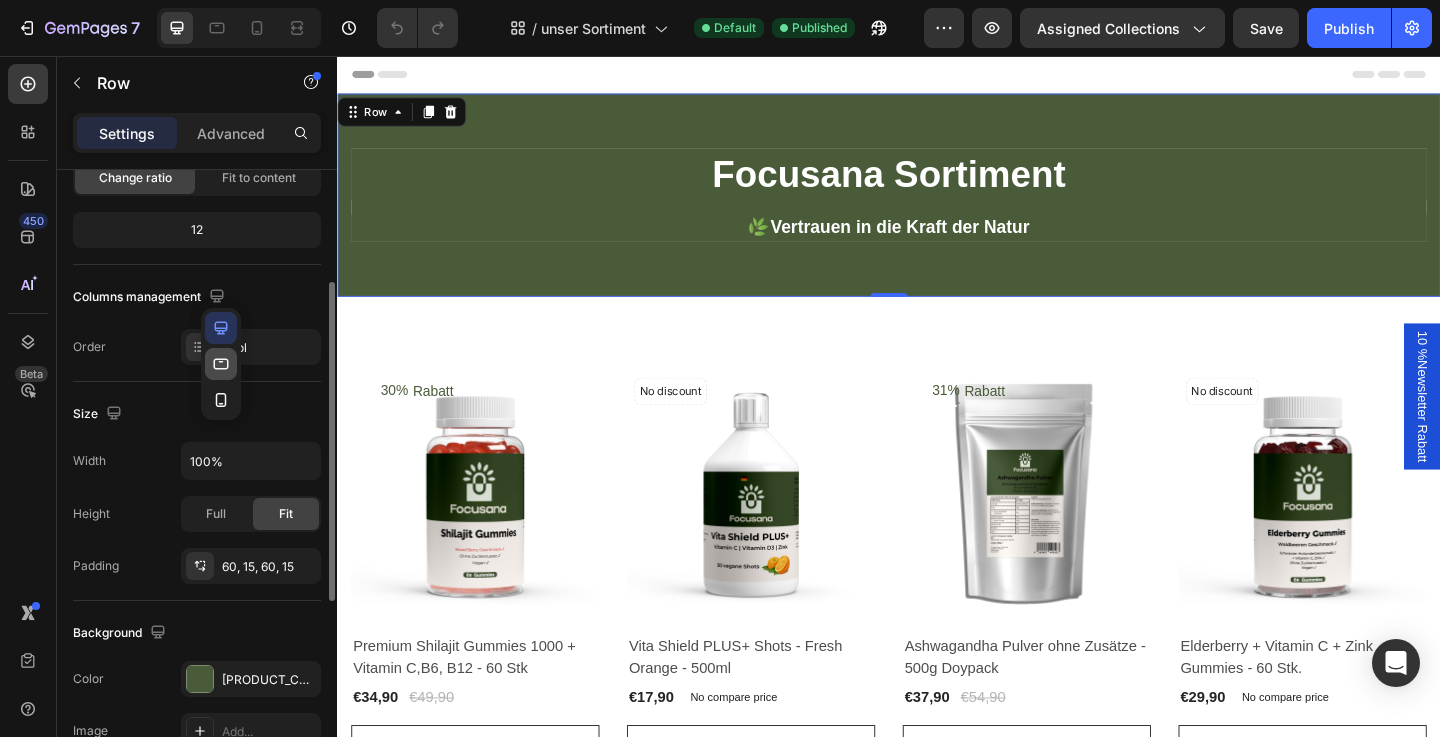 click 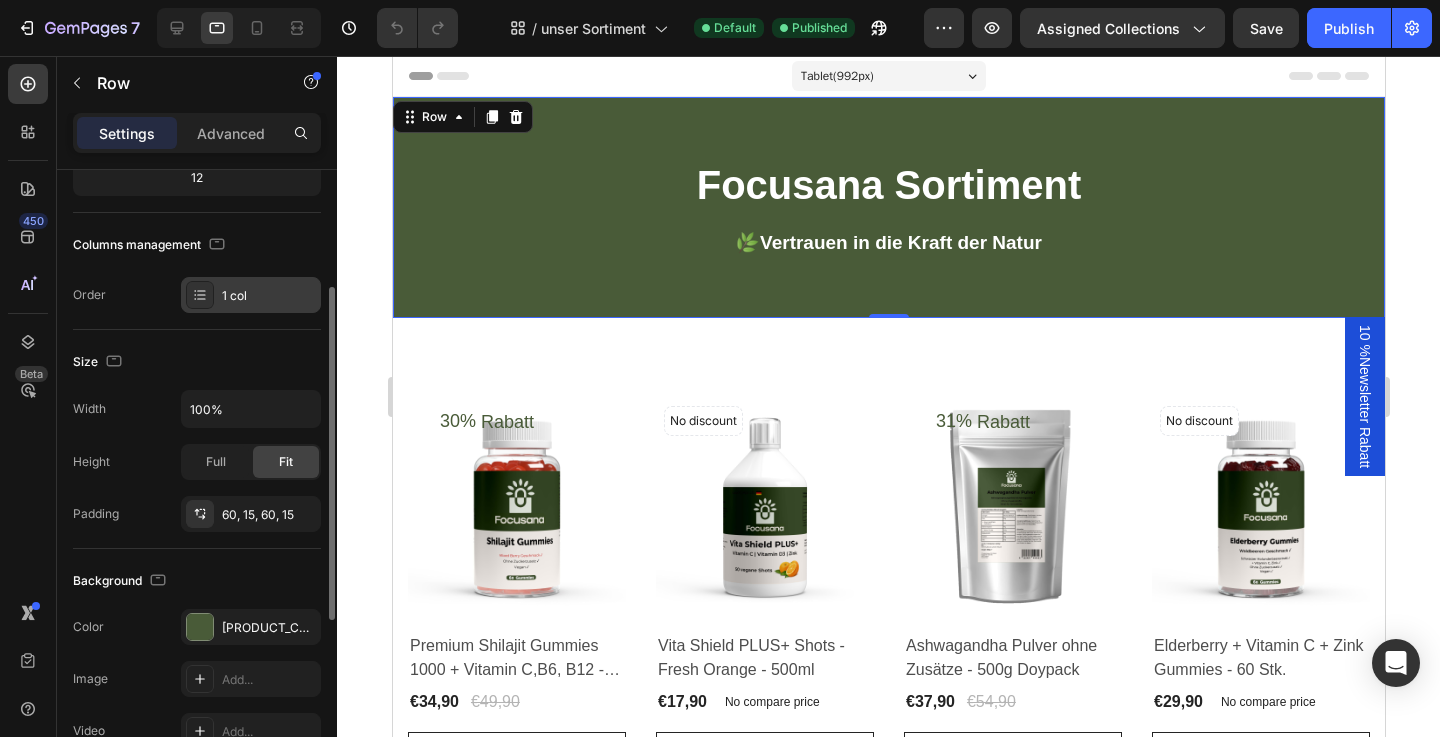 click 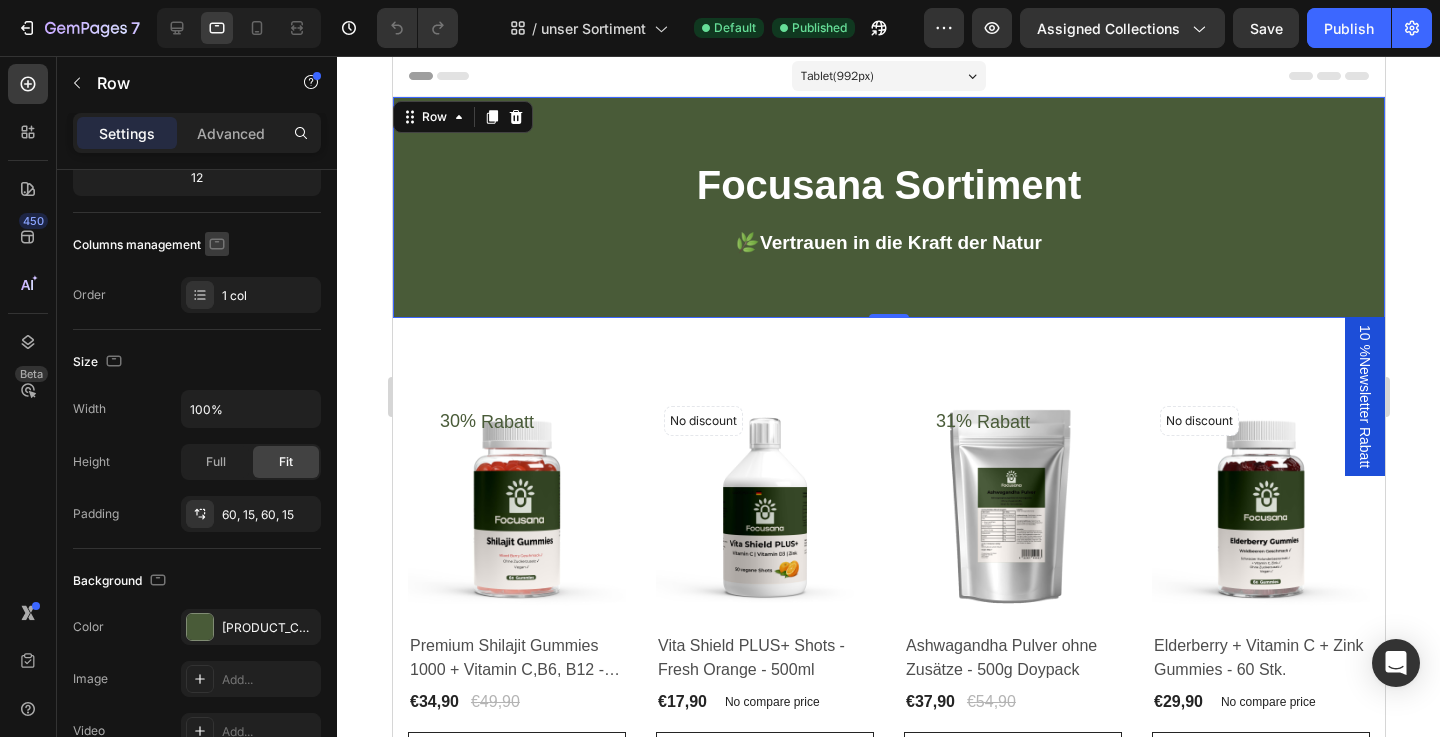 click 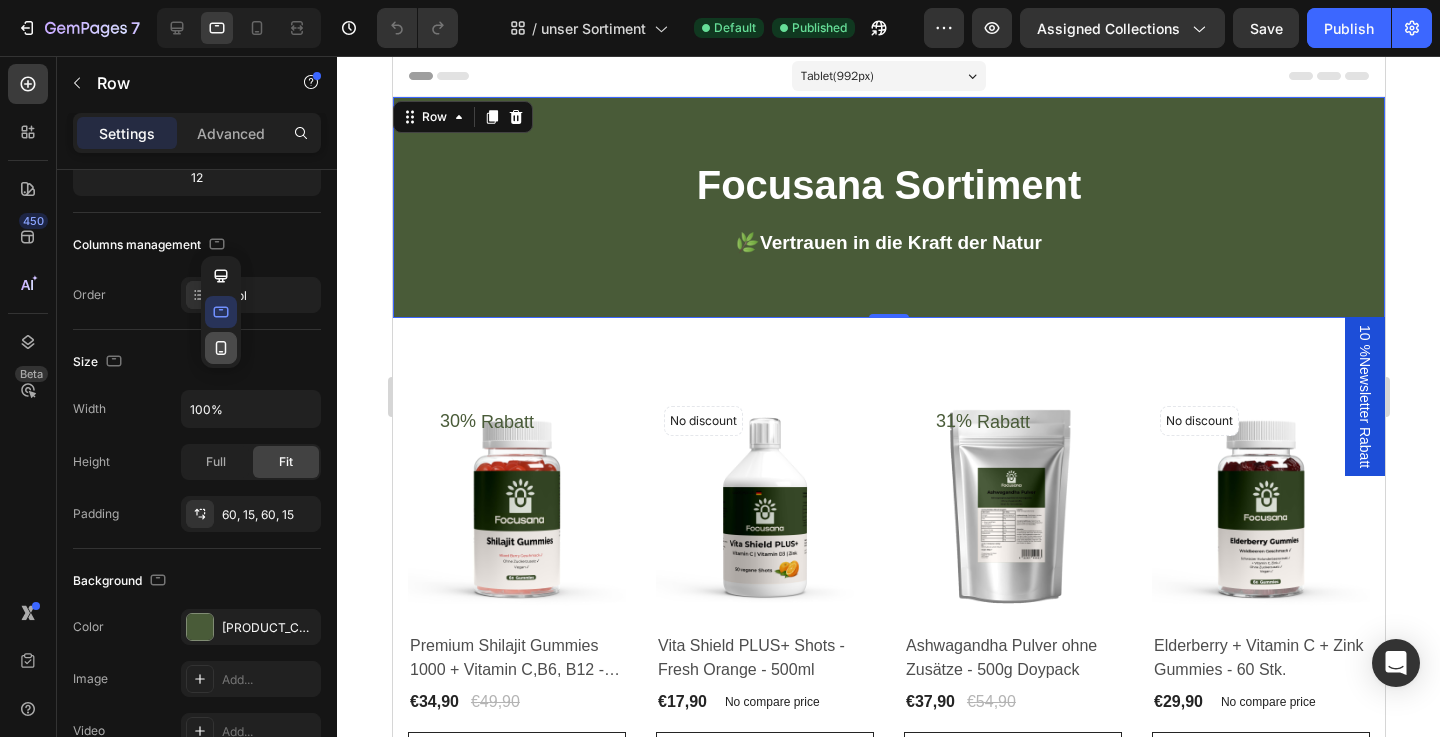 click 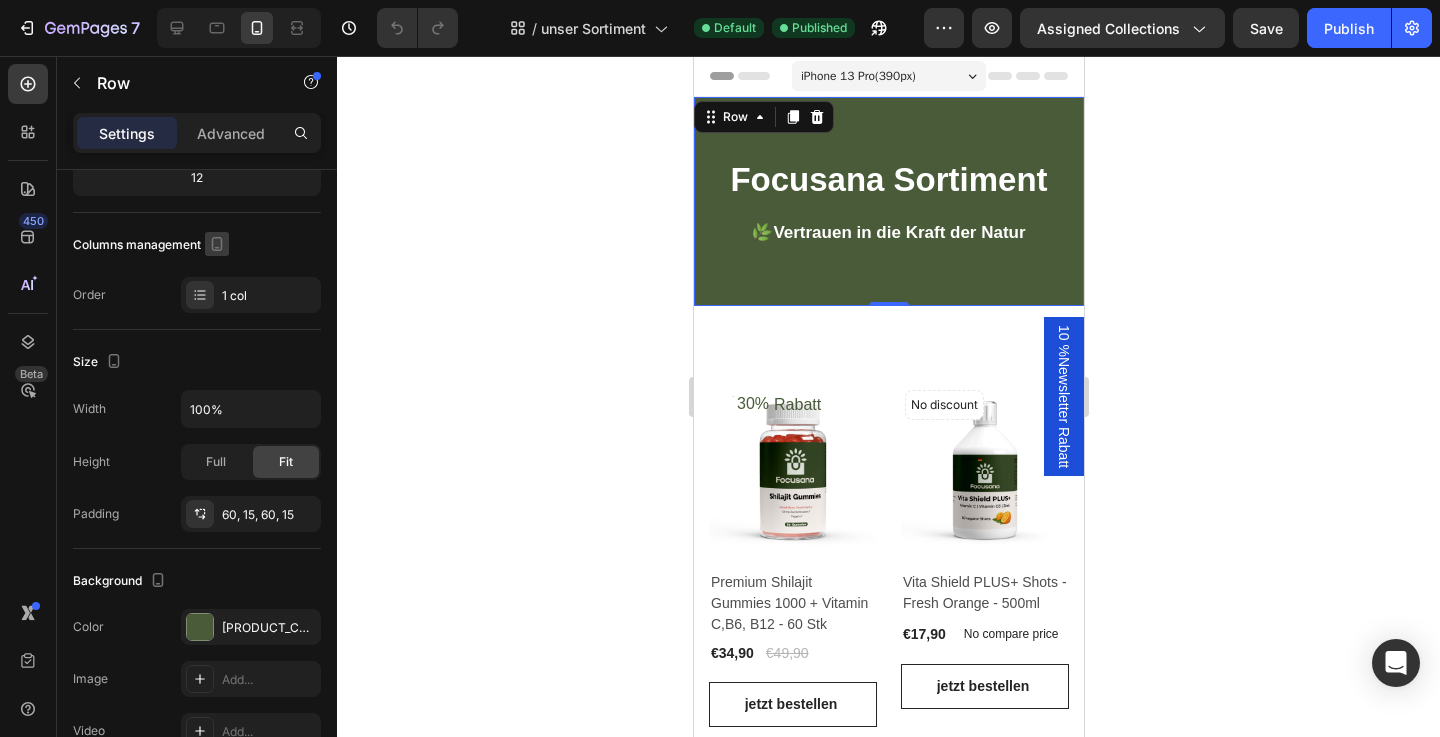click 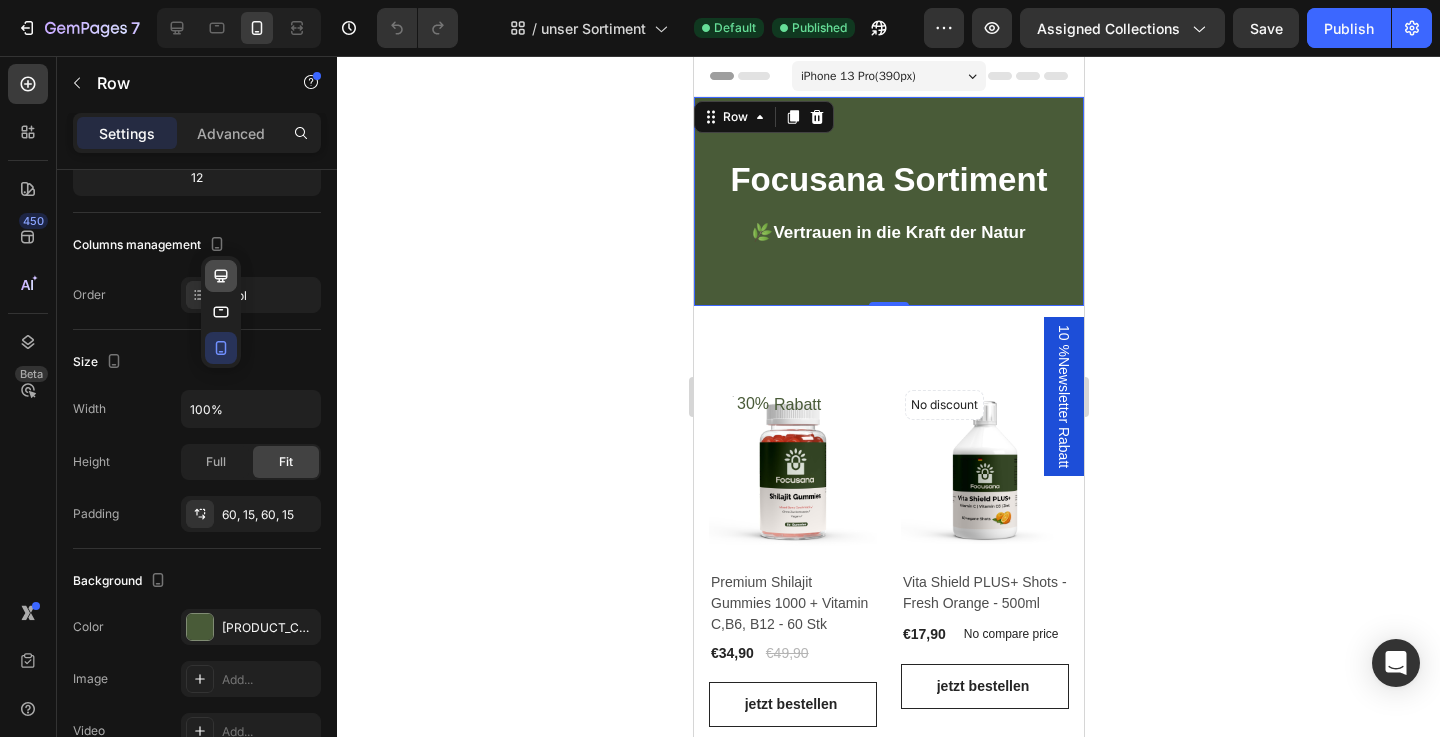 click 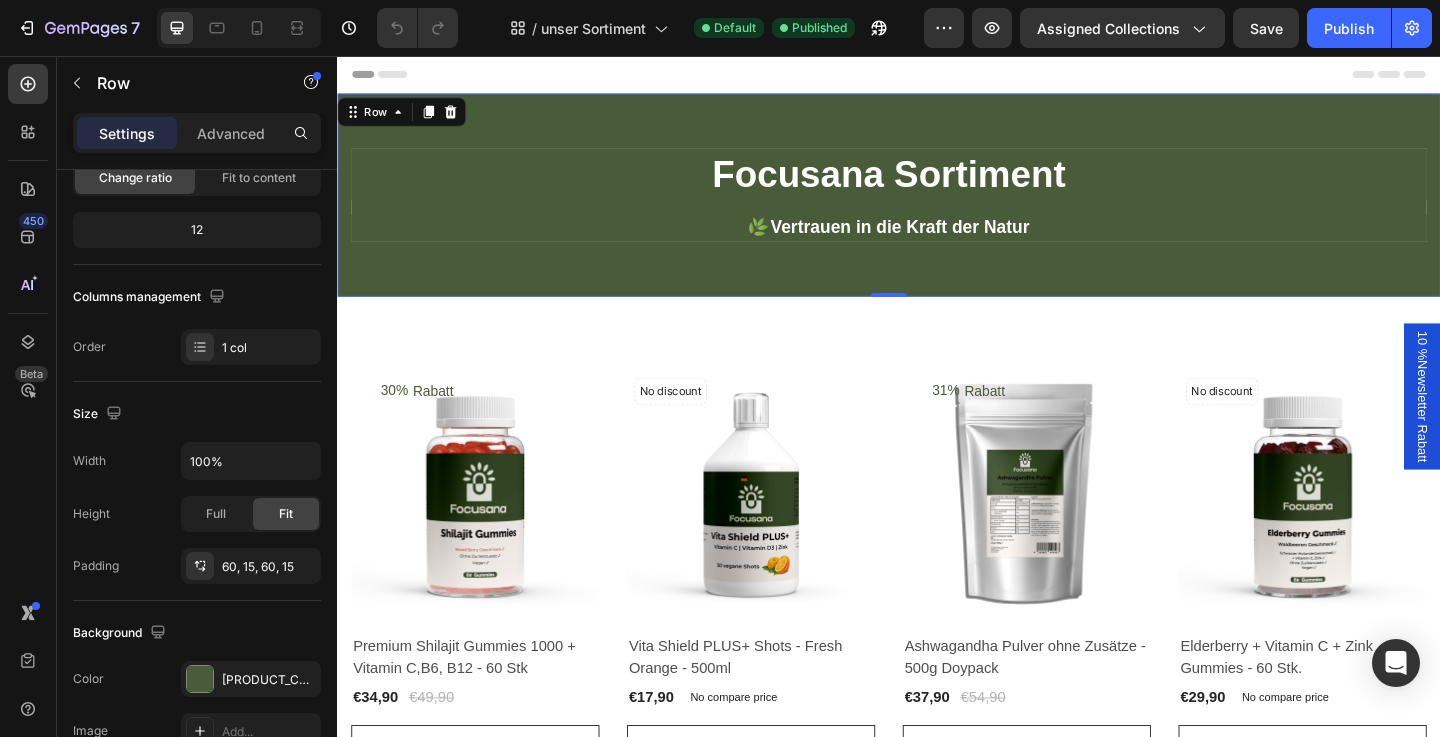 click on "Focusana Sortiment Heading 🌿  Vertrauen in die Kraft der Natur Text block Row Row Row   0" at bounding box center (937, 207) 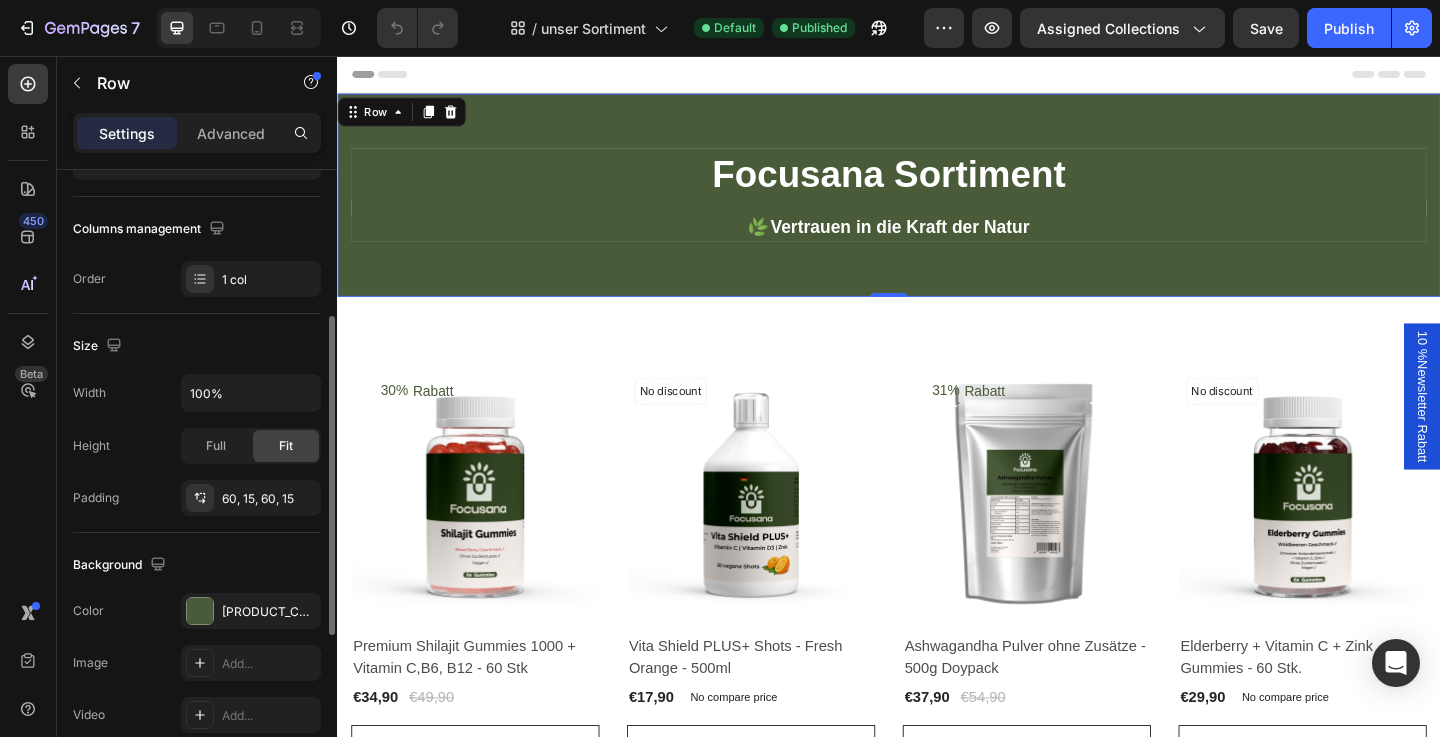 scroll, scrollTop: 318, scrollLeft: 0, axis: vertical 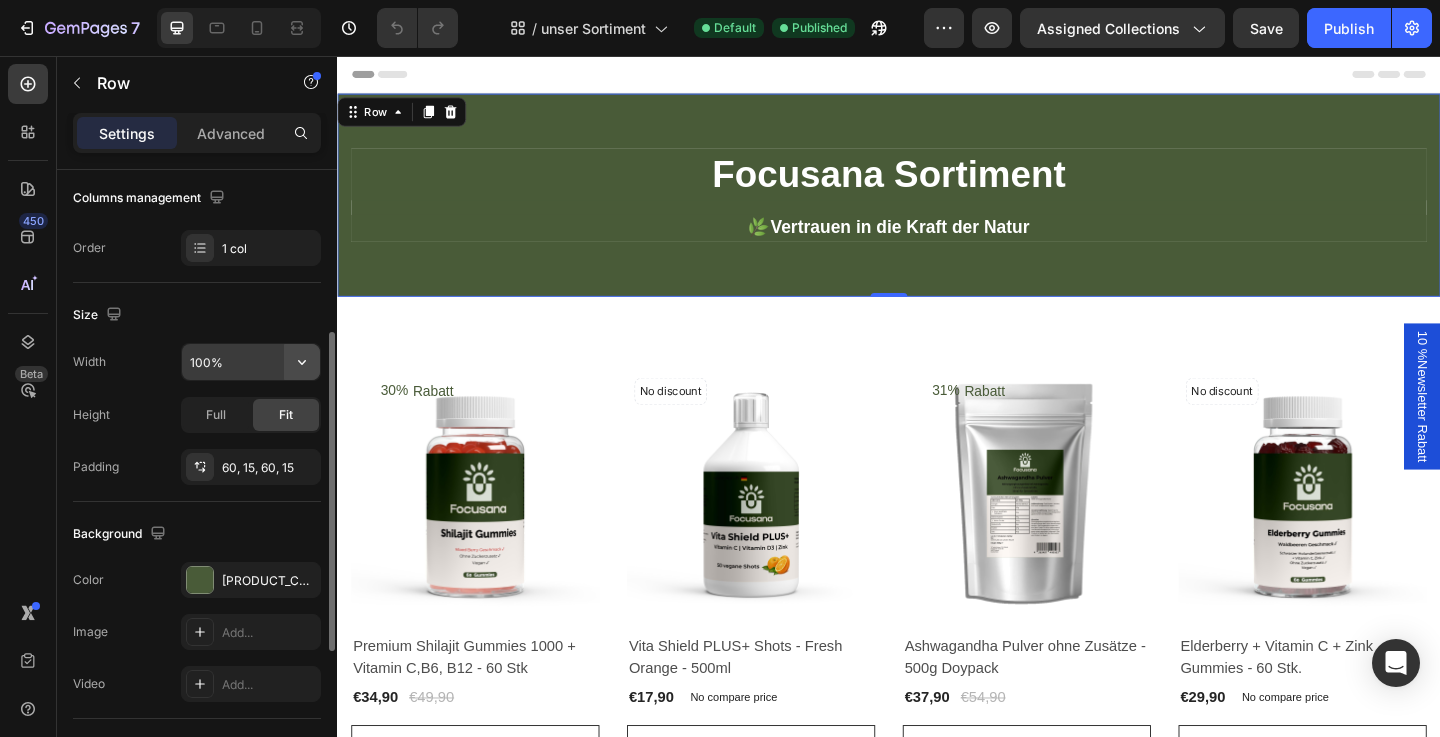 click 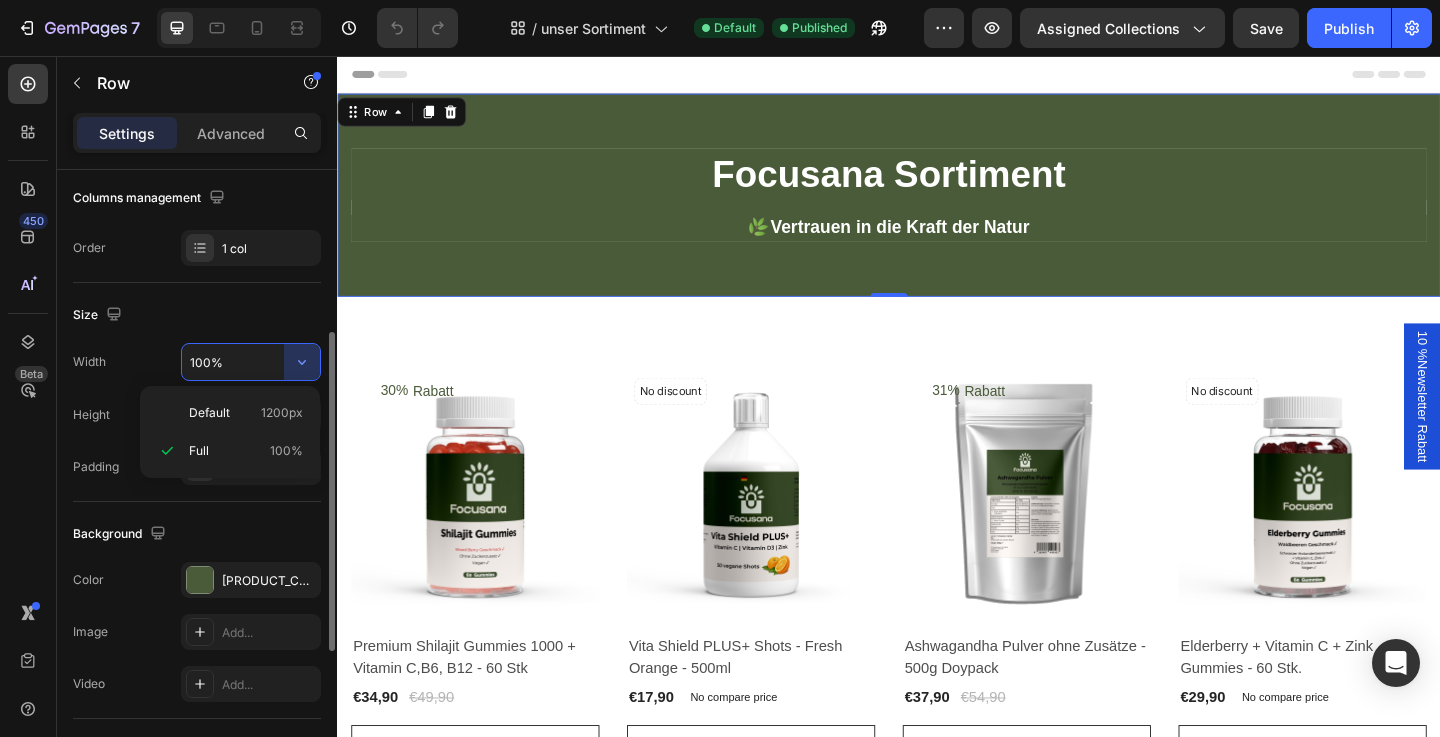 click on "Size" at bounding box center (197, 315) 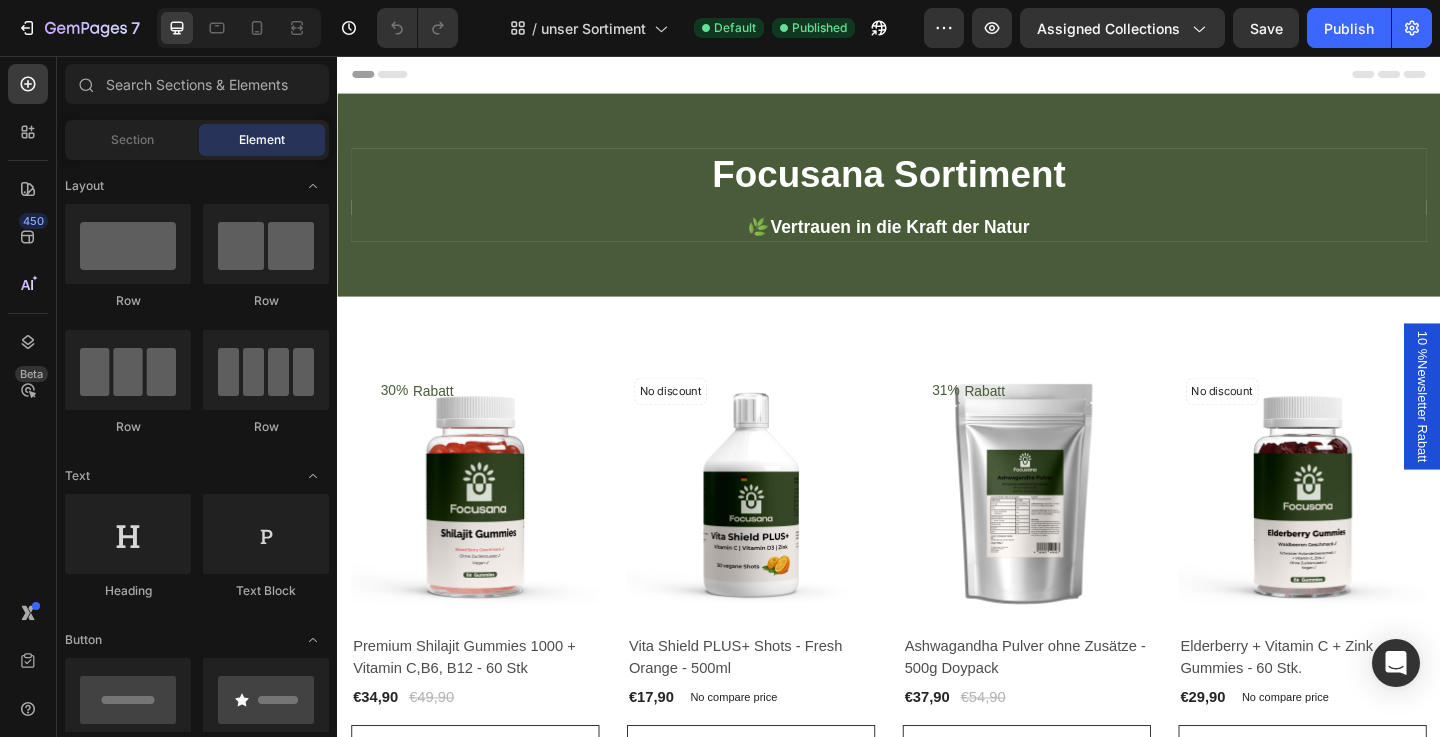 click on "Header" at bounding box center (937, 76) 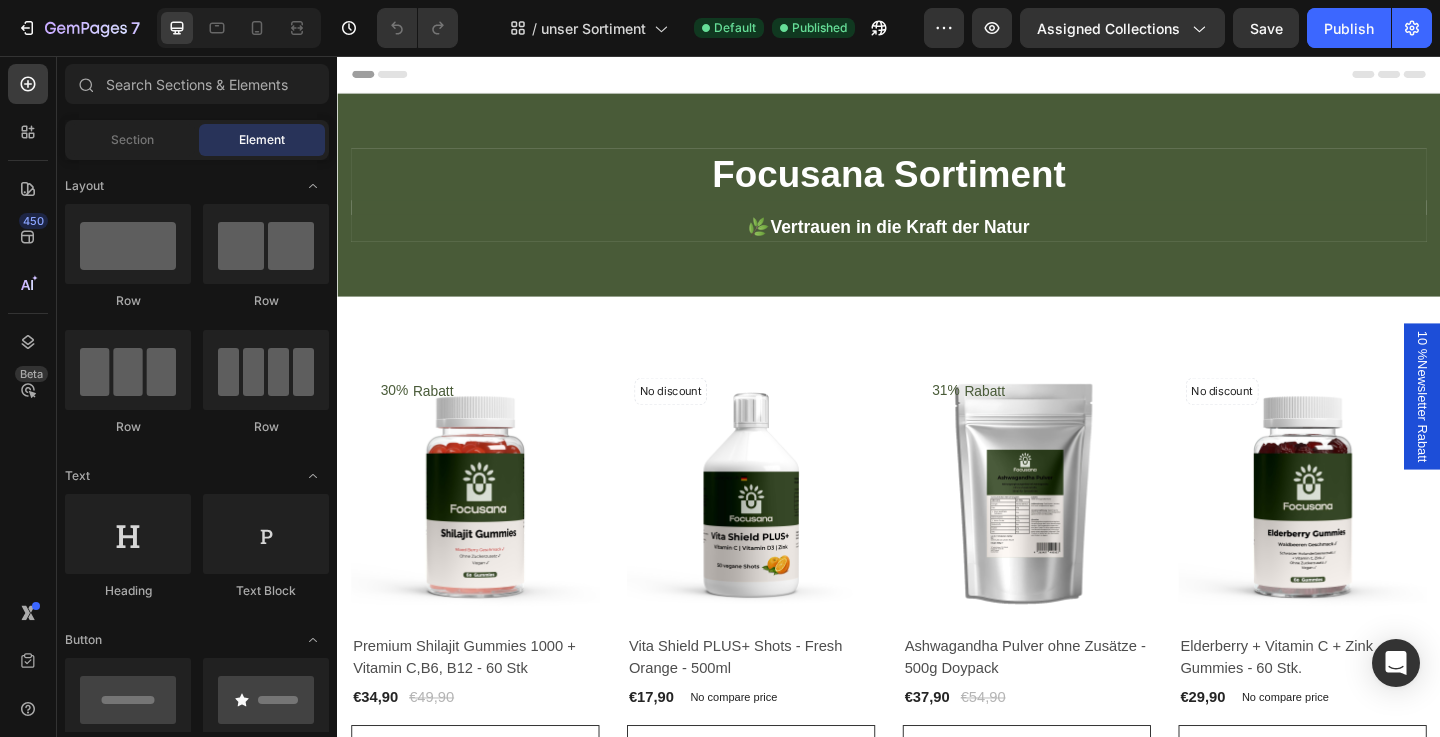click on "Header" at bounding box center [937, 76] 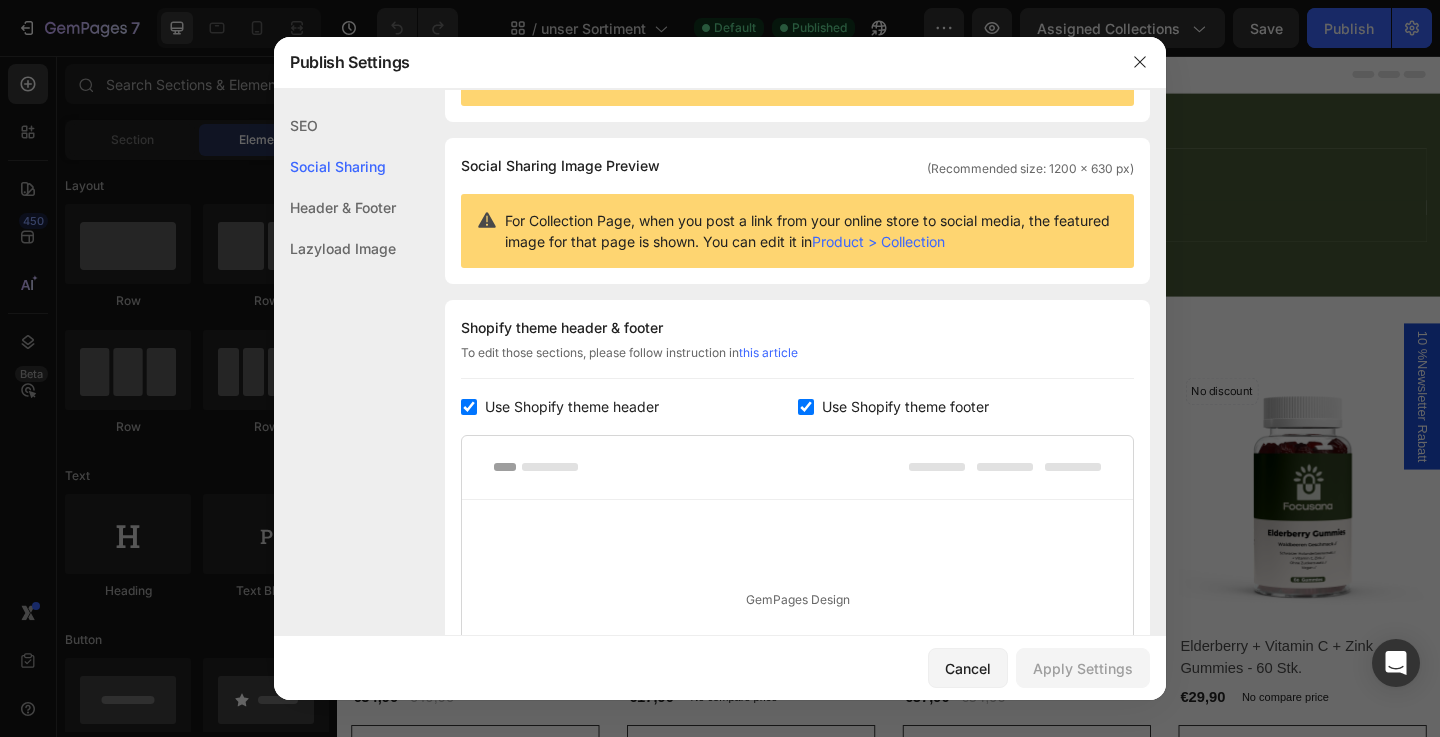 scroll, scrollTop: 0, scrollLeft: 0, axis: both 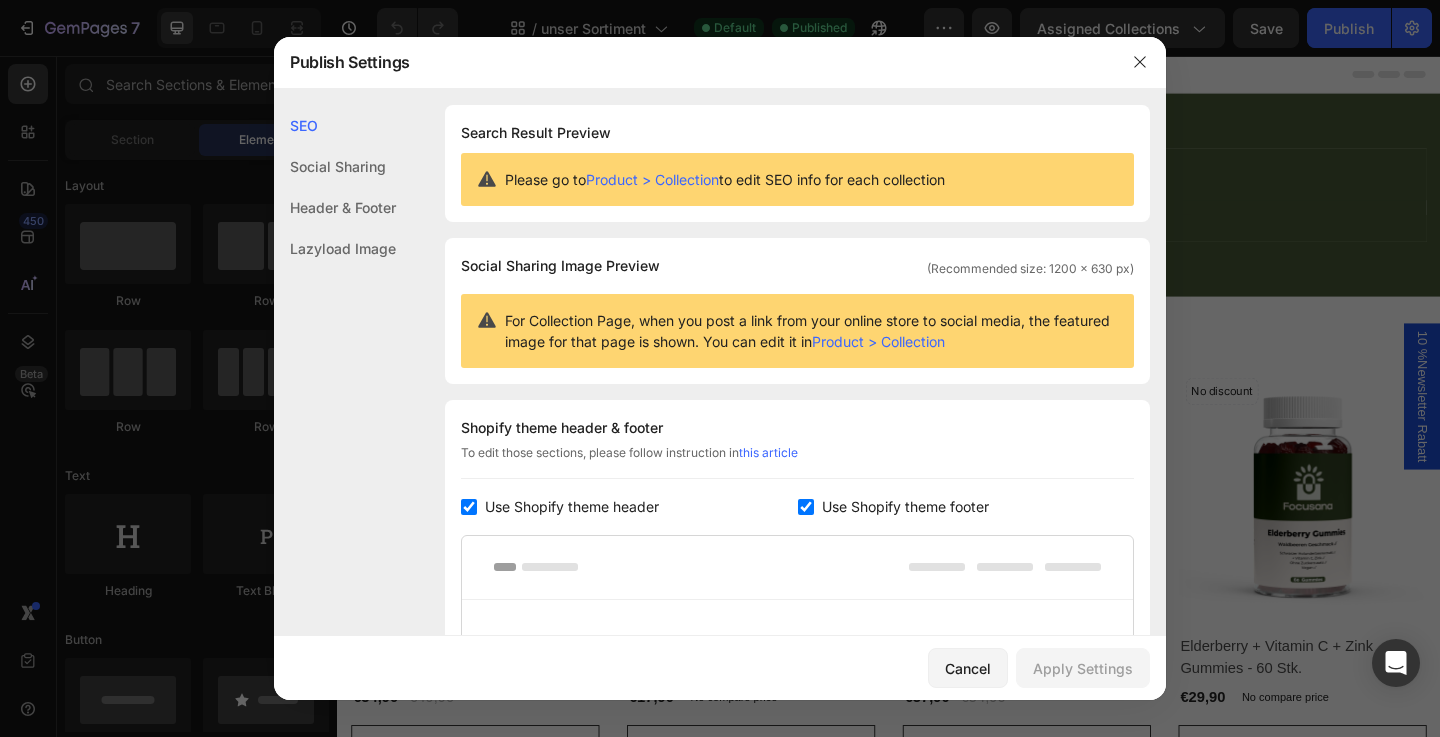 click on "Social Sharing" 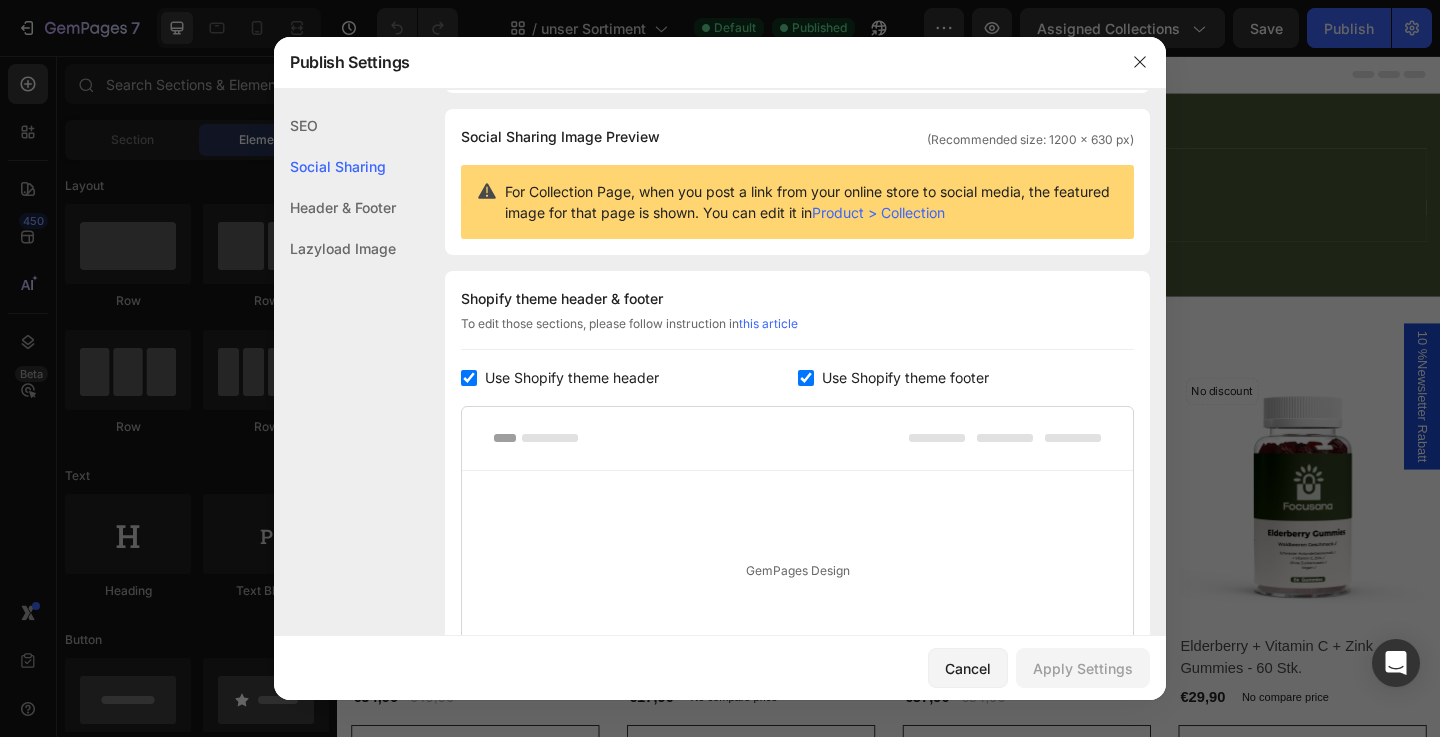 click on "Header & Footer" 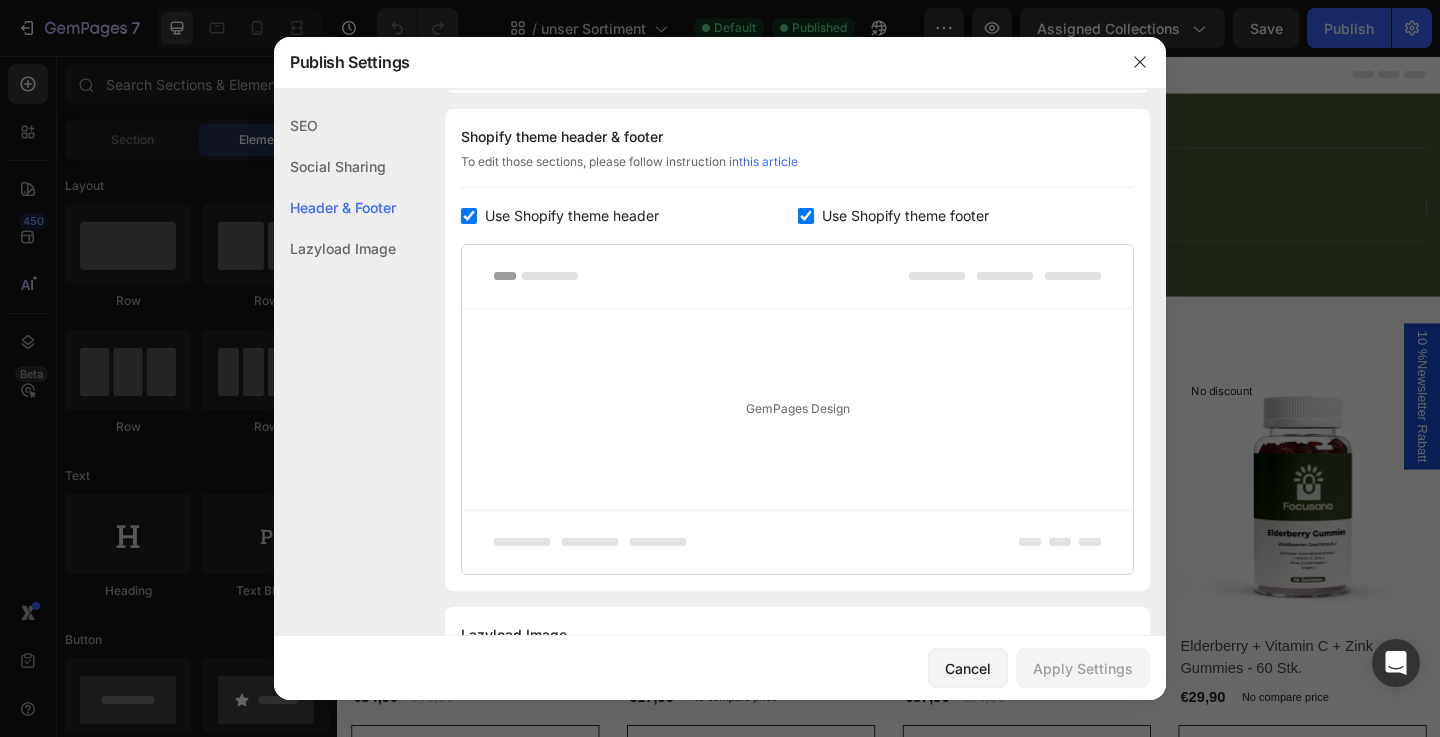 click on "Lazyload Image" 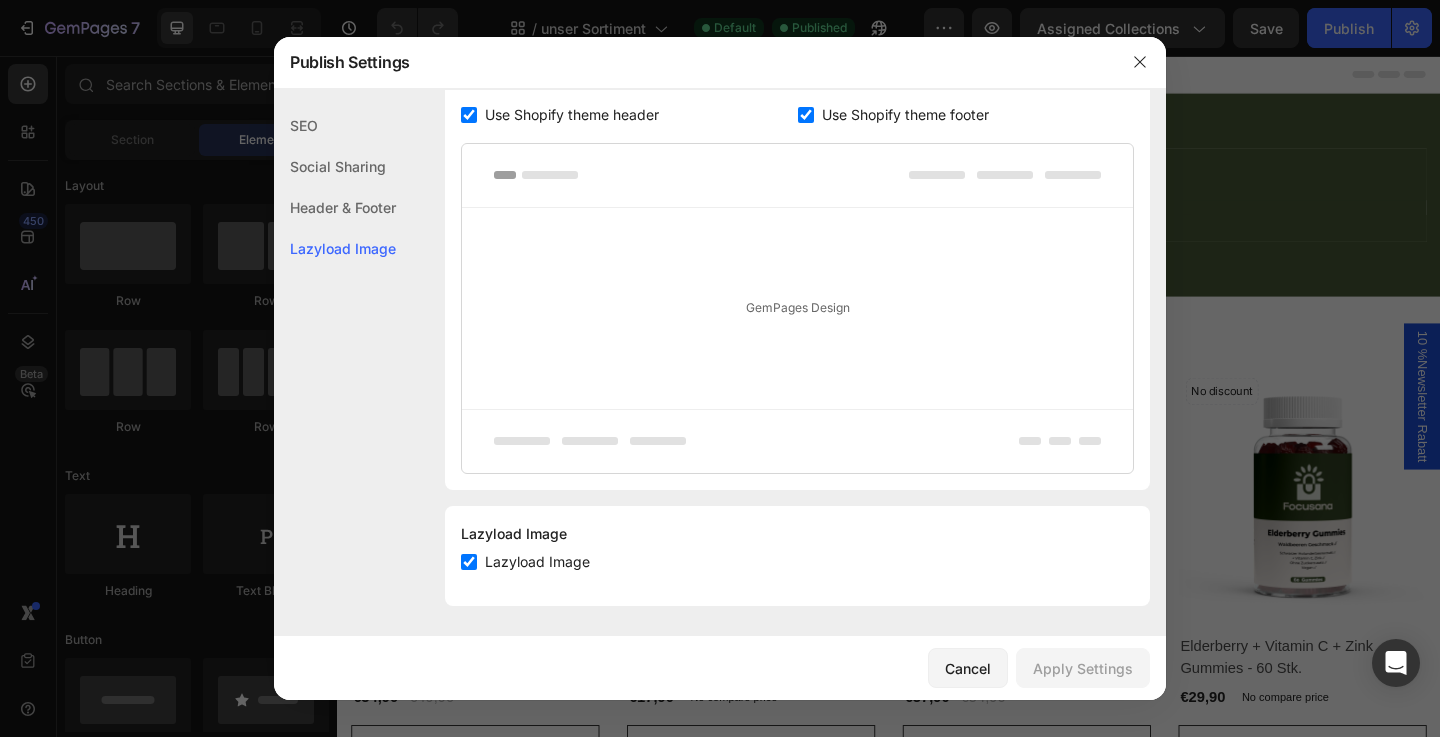 scroll, scrollTop: 393, scrollLeft: 0, axis: vertical 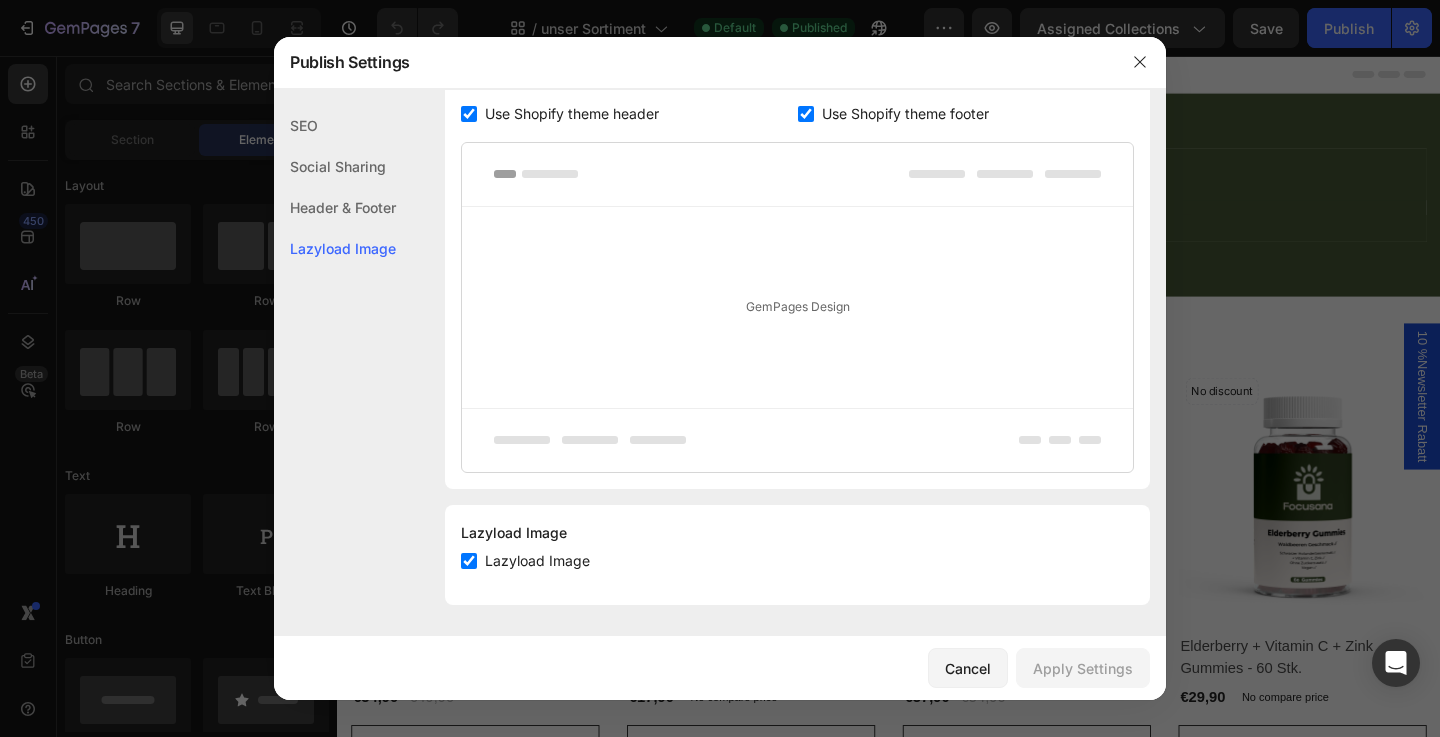 click on "Social Sharing" 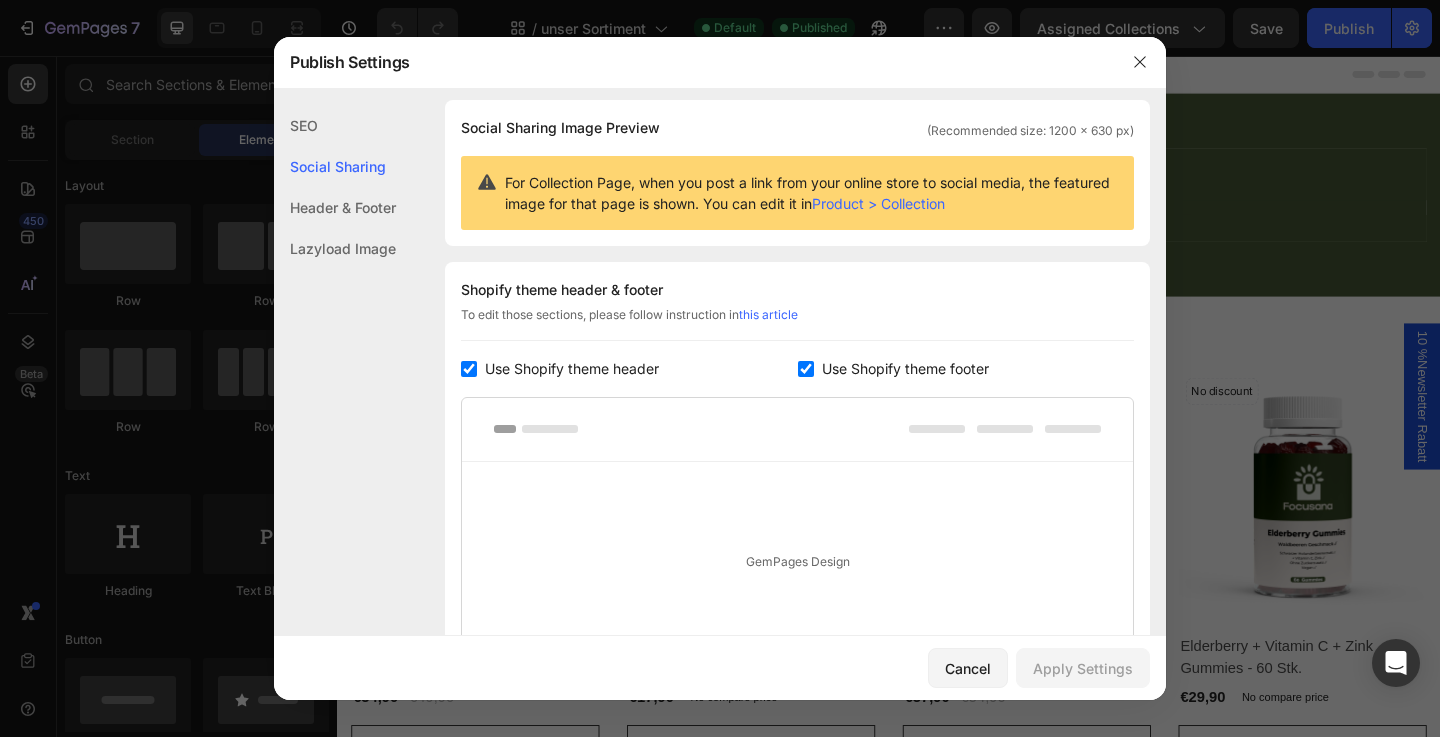 scroll, scrollTop: 129, scrollLeft: 0, axis: vertical 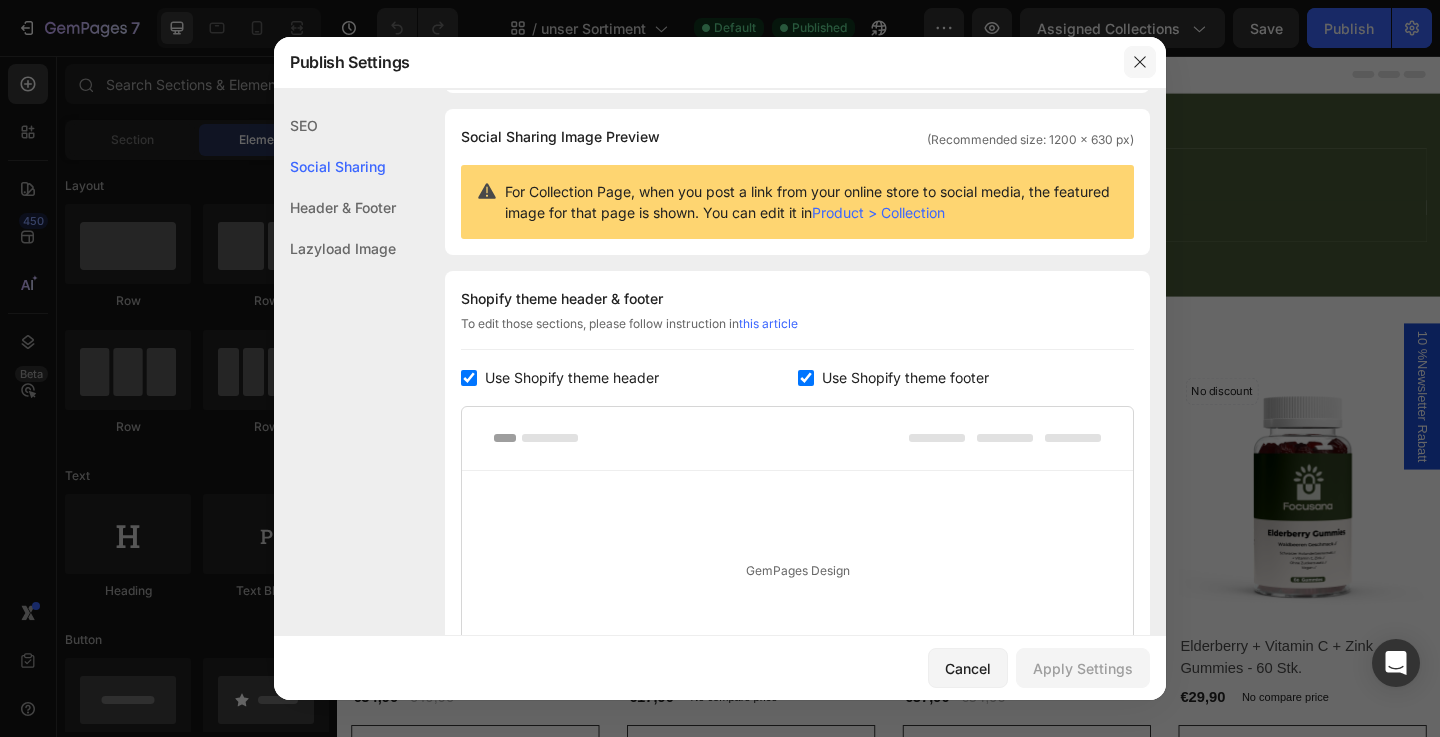 click 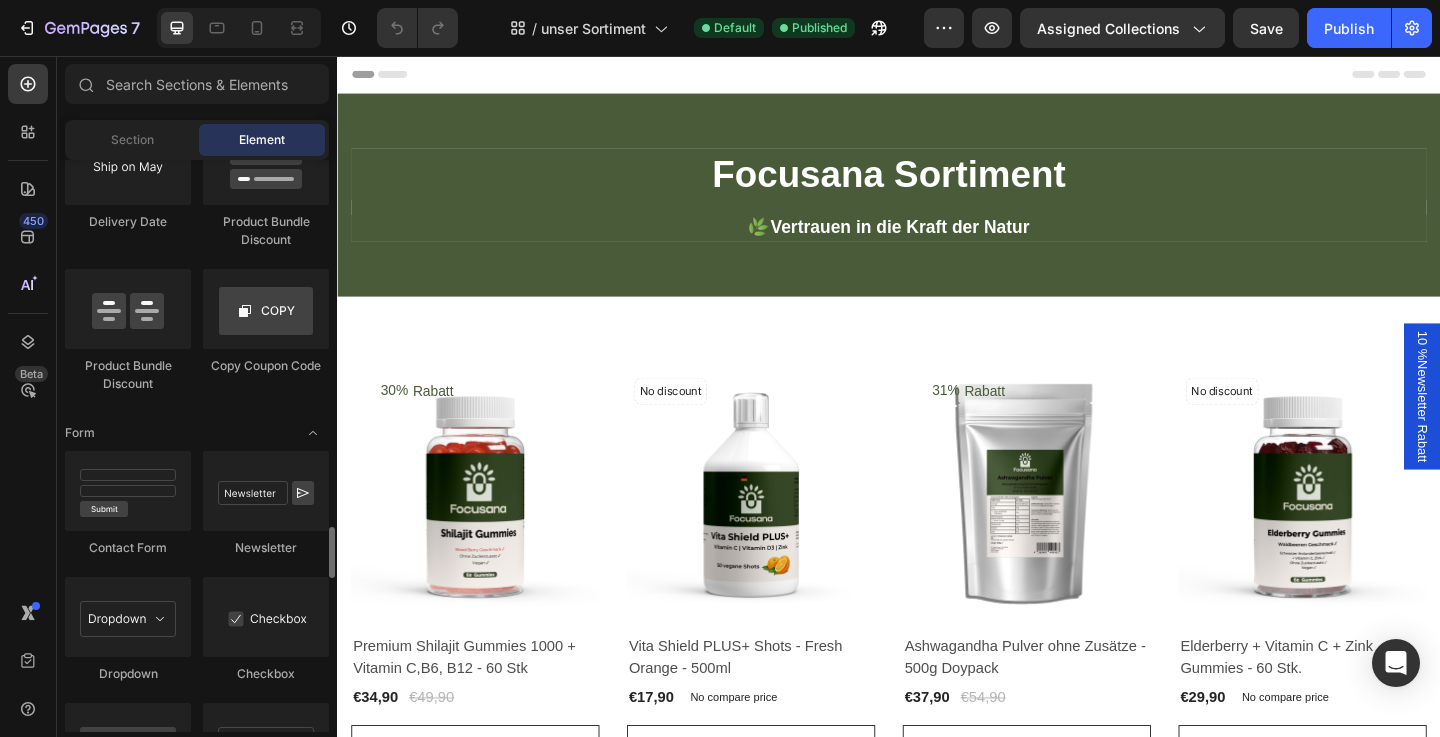 scroll, scrollTop: 4143, scrollLeft: 0, axis: vertical 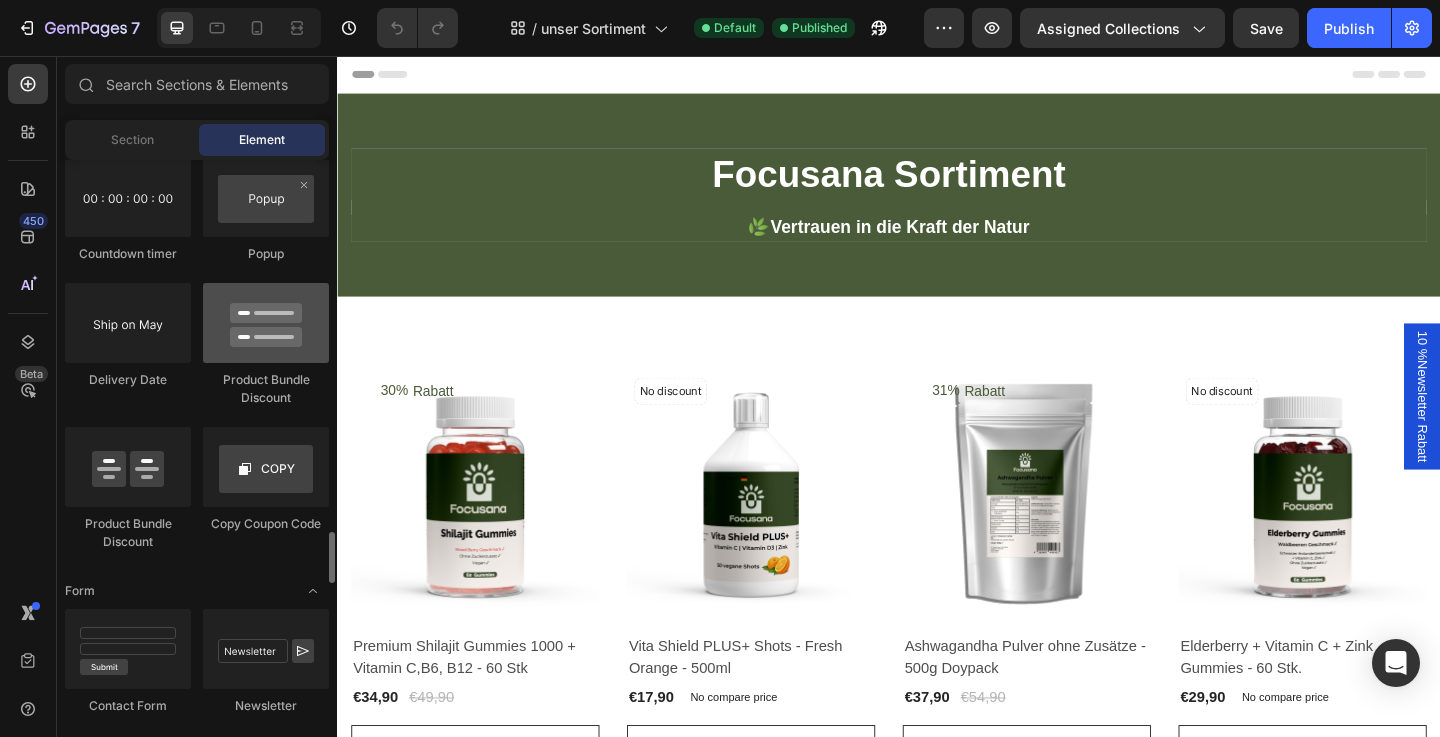 click at bounding box center (266, 323) 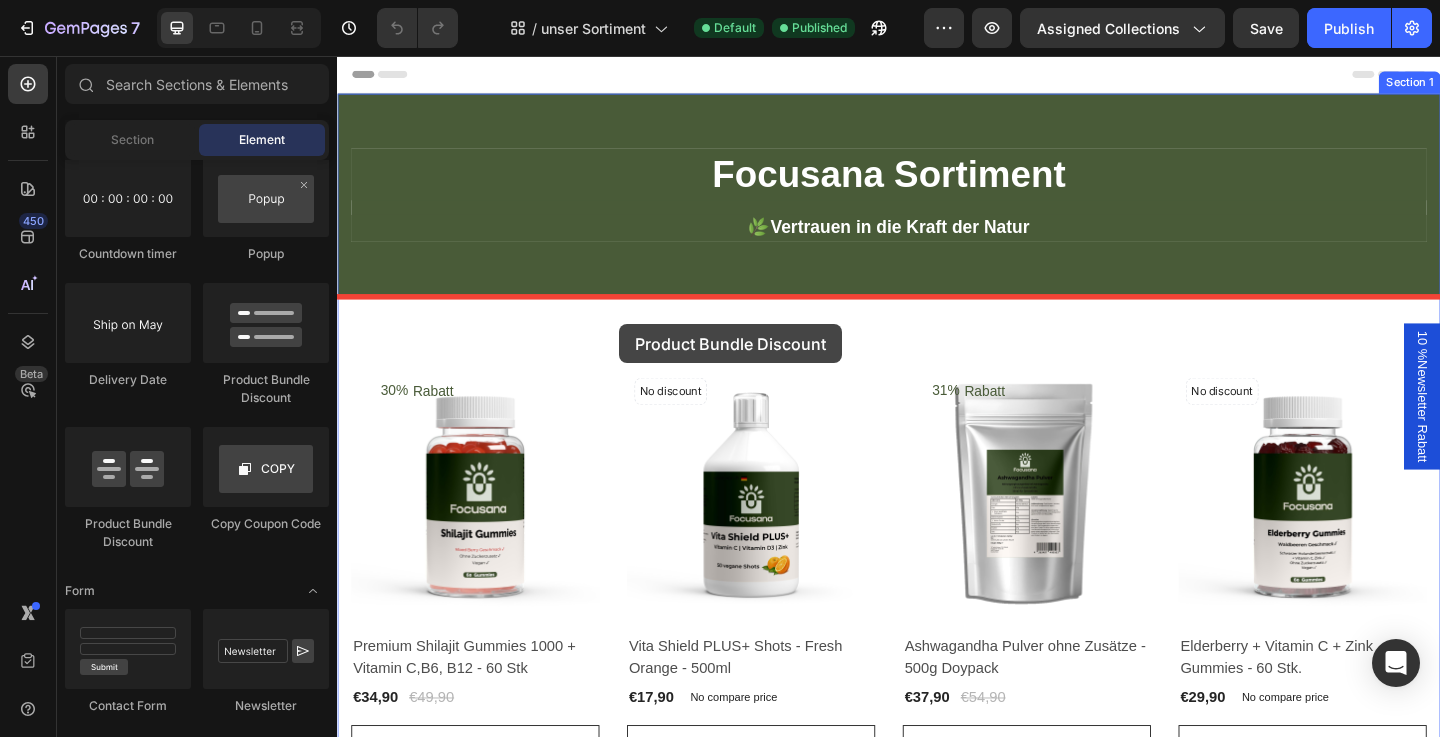 drag, startPoint x: 578, startPoint y: 401, endPoint x: 644, endPoint y: 348, distance: 84.646324 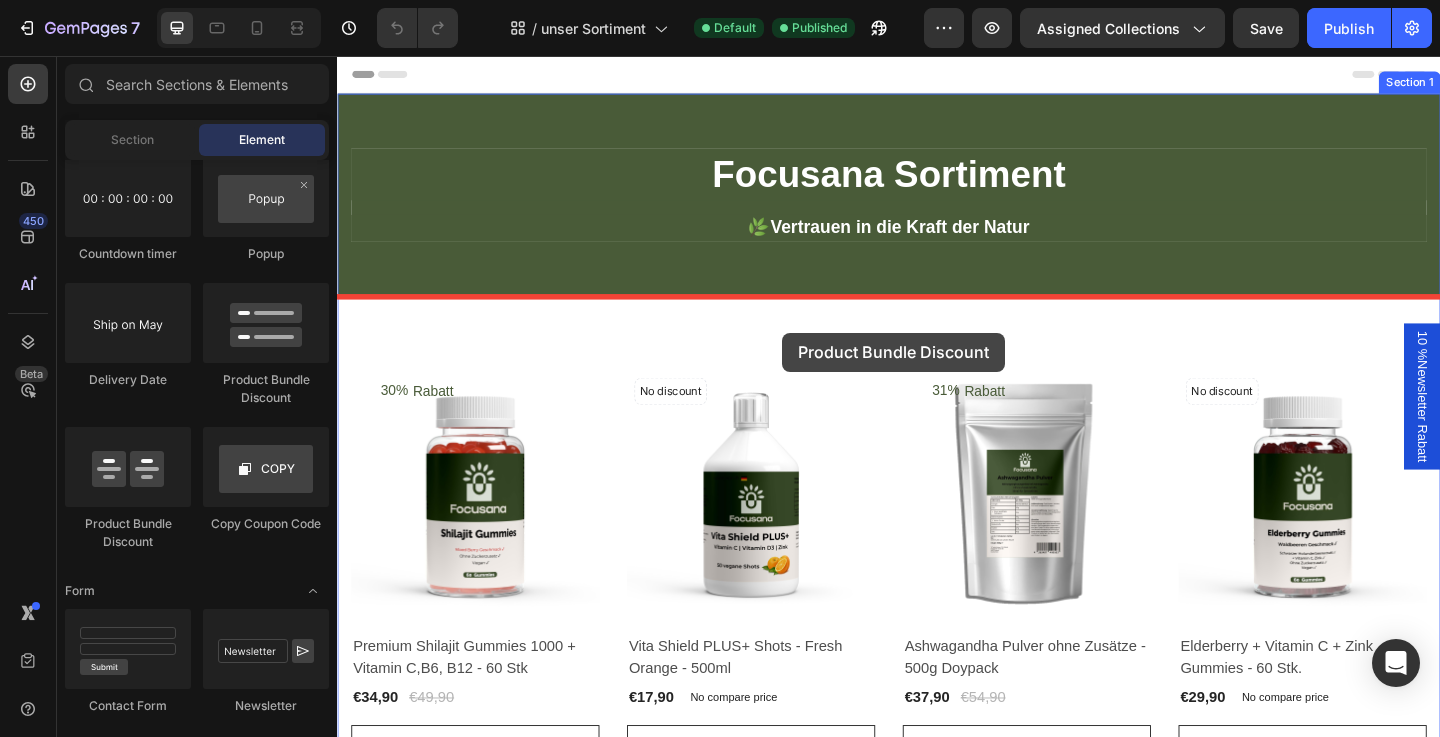 drag, startPoint x: 464, startPoint y: 537, endPoint x: 821, endPoint y: 357, distance: 399.81122 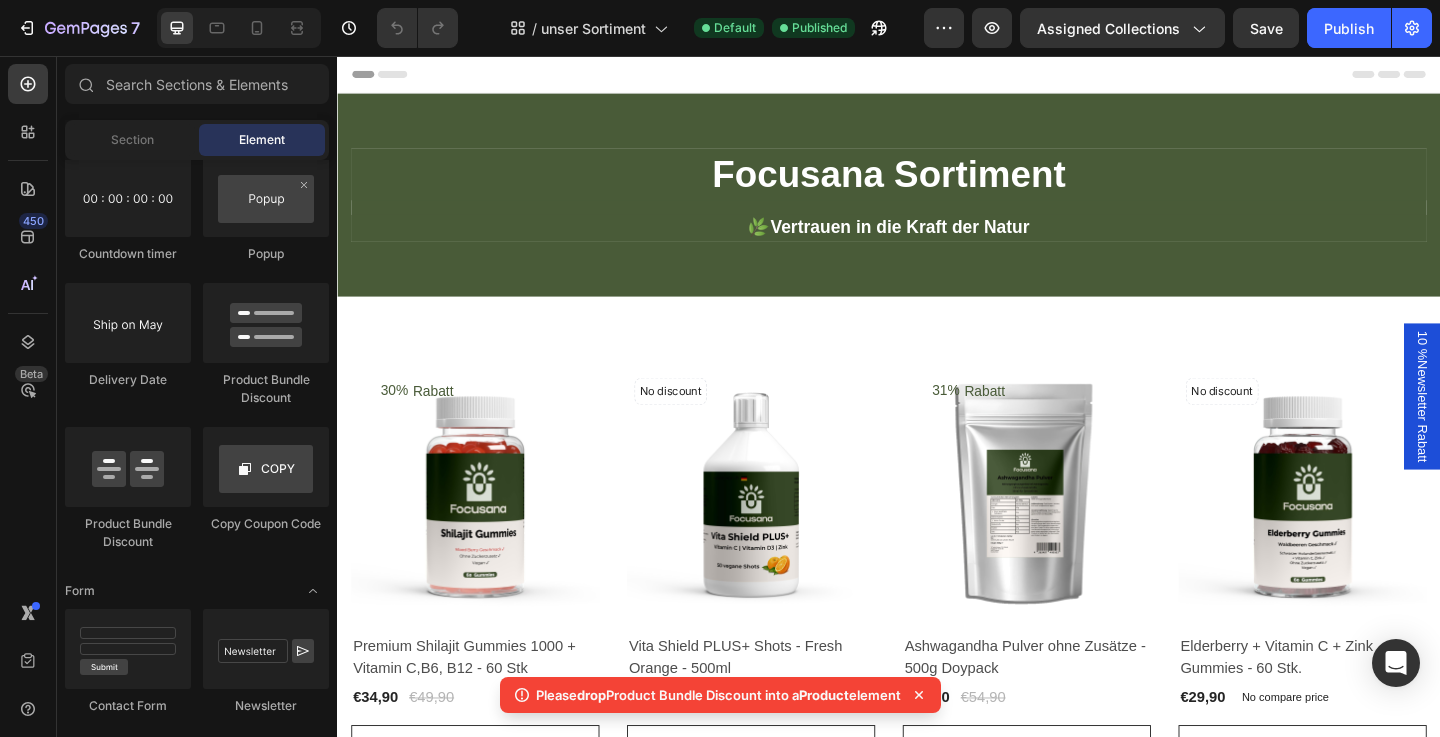 click 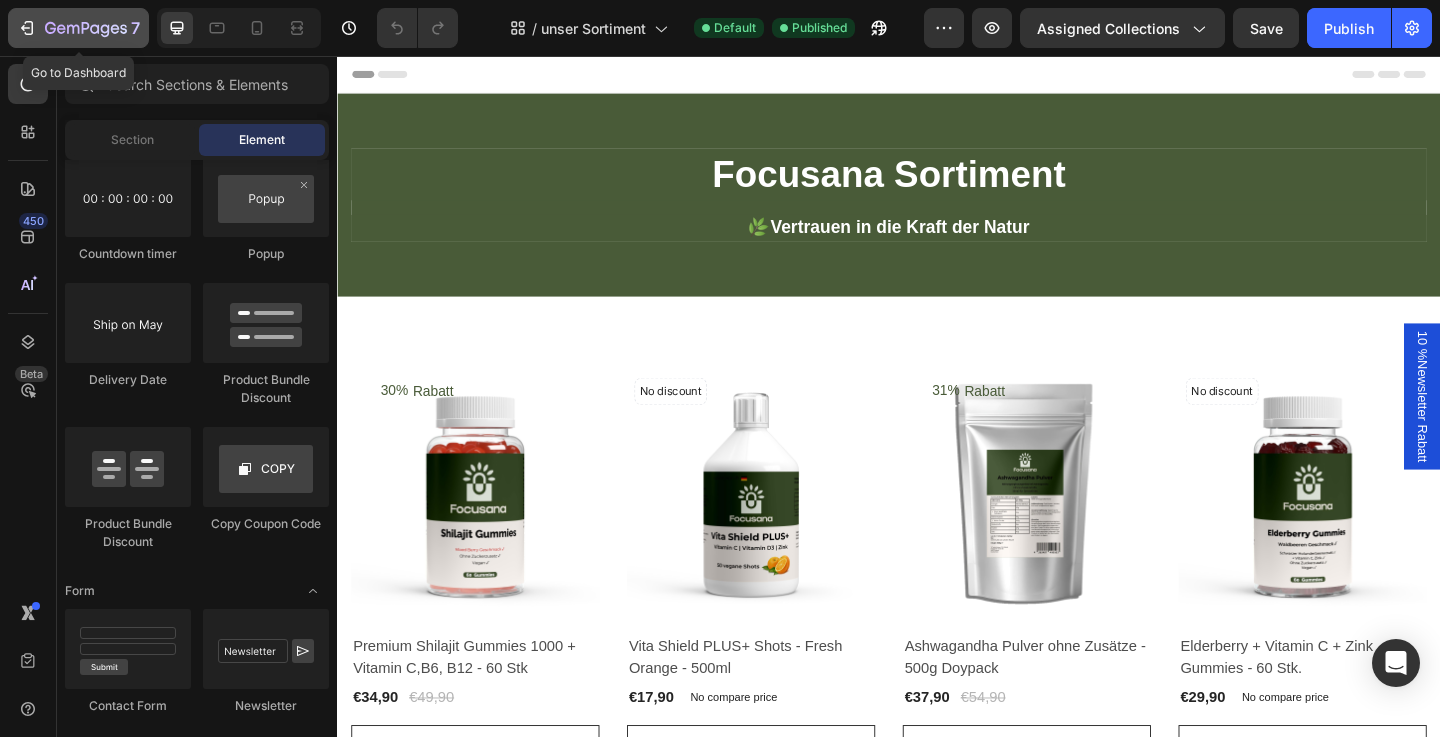 click 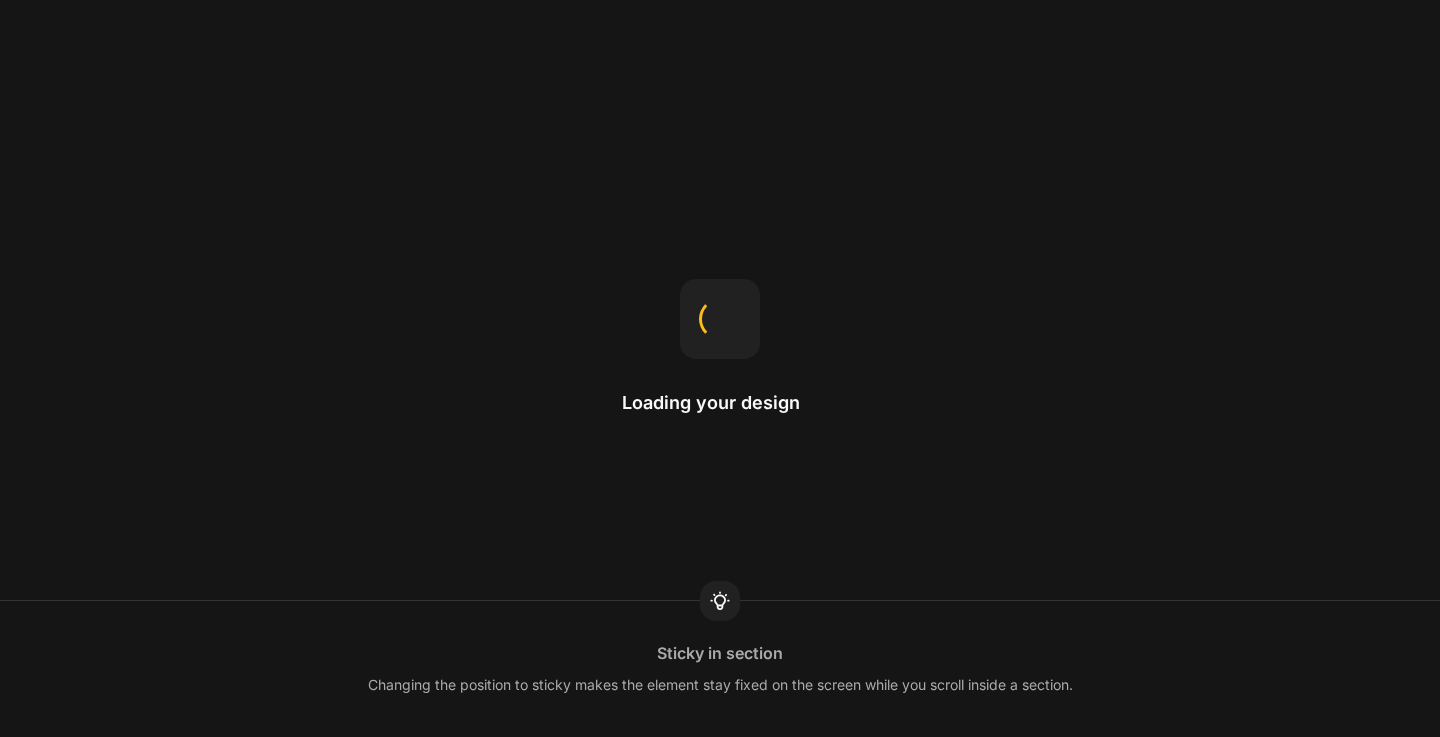 scroll, scrollTop: 0, scrollLeft: 0, axis: both 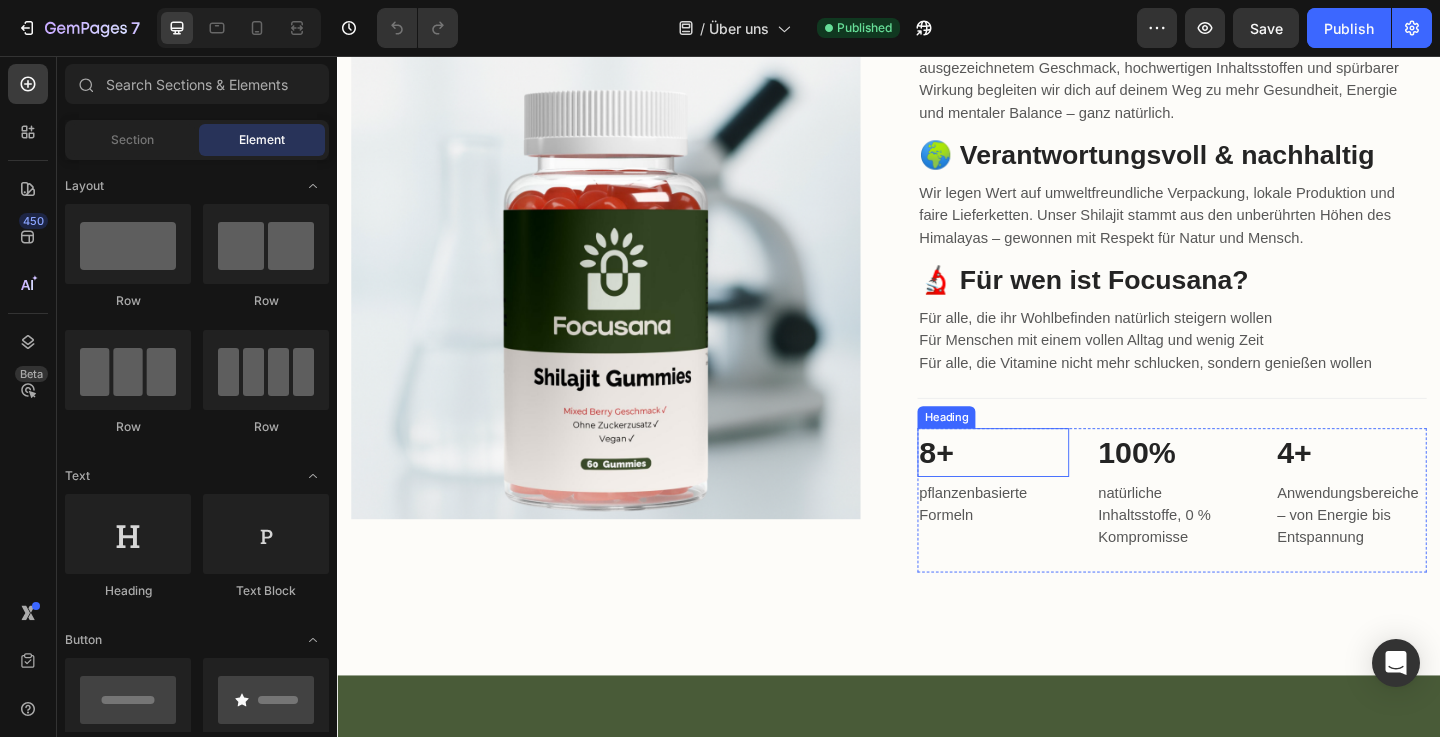 click on "8+" at bounding box center (1050, 488) 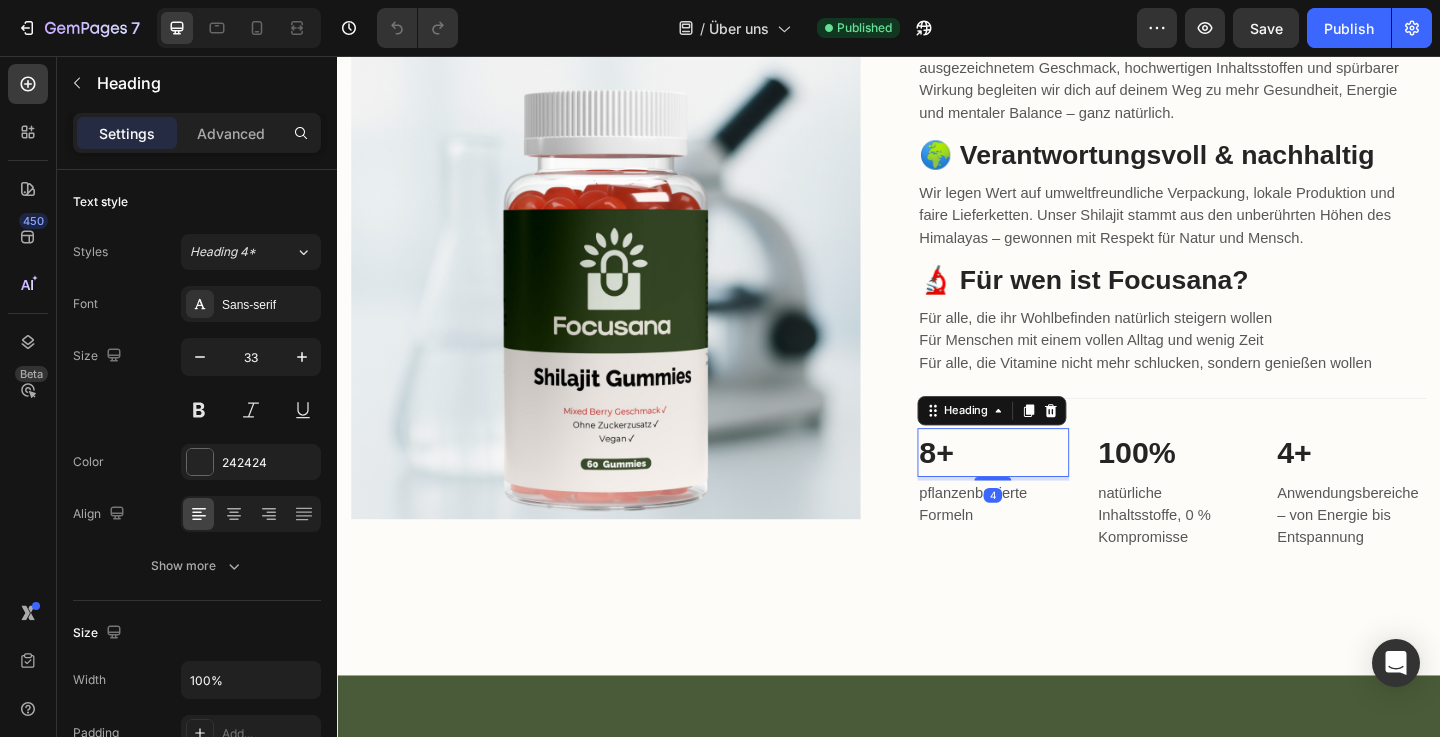 click on "8+" at bounding box center (1050, 488) 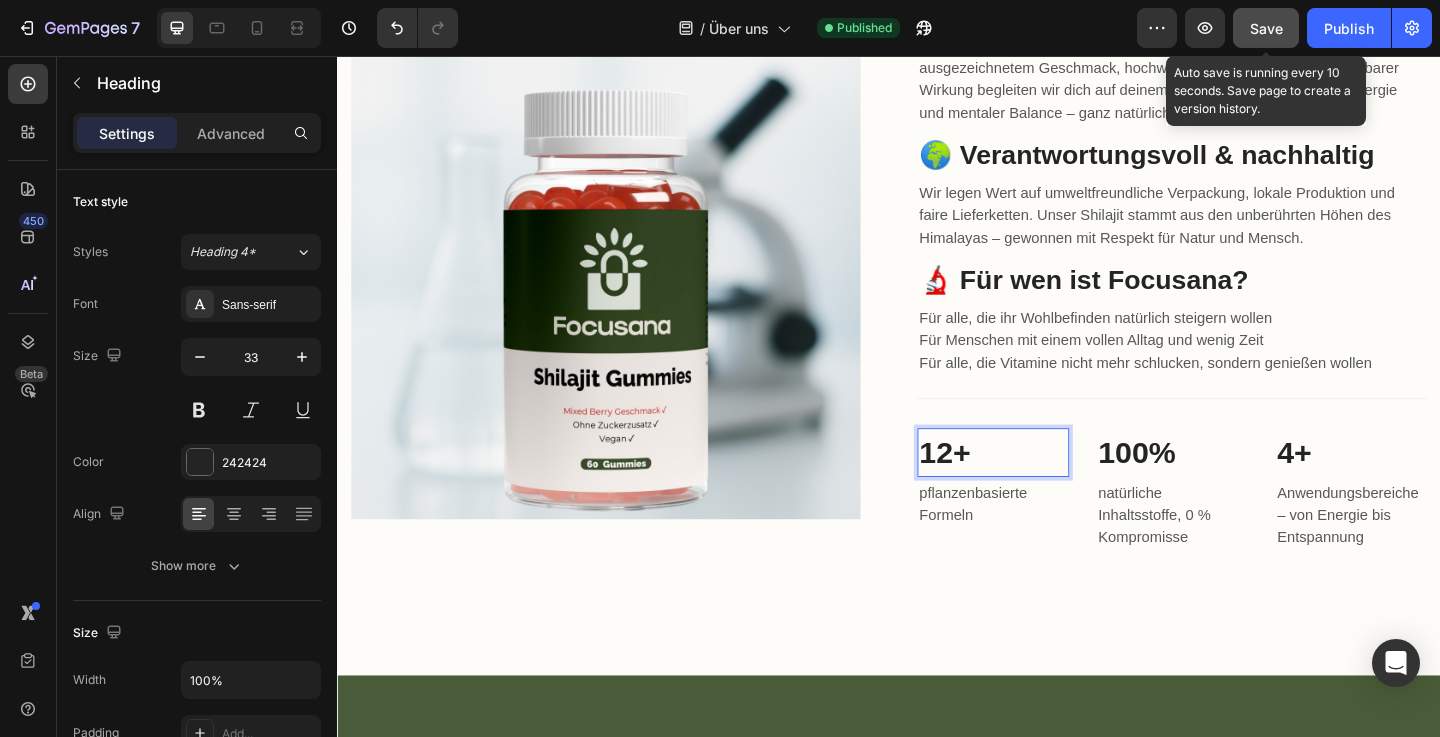 click on "Save" 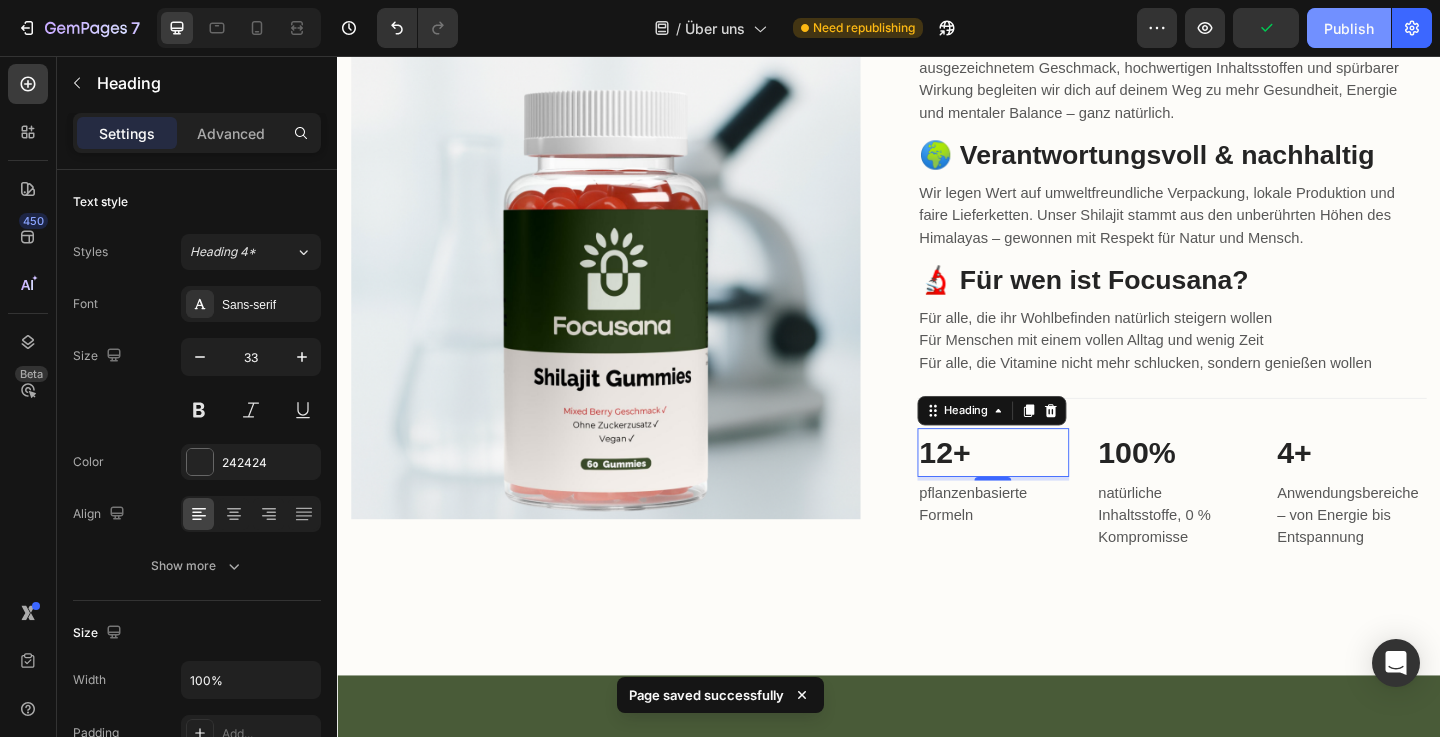 click on "Publish" 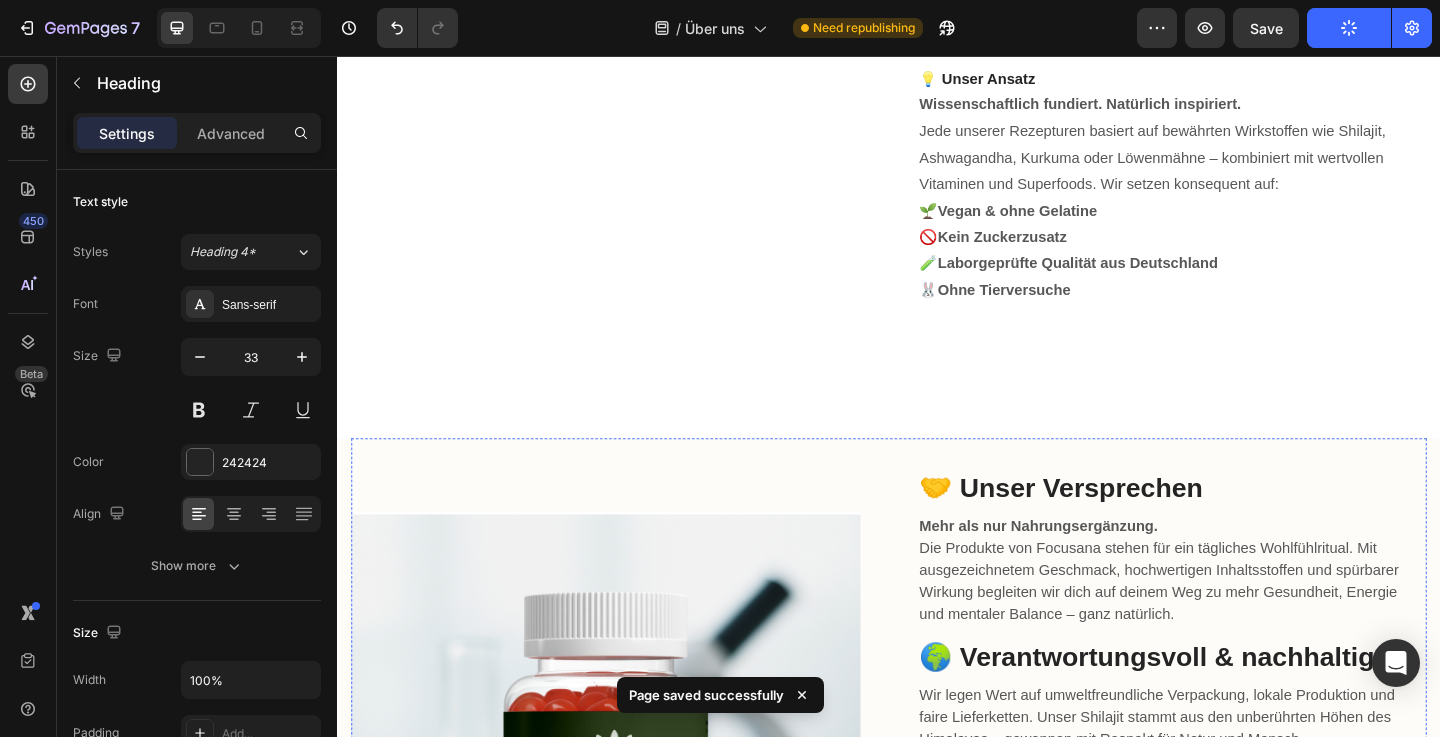 scroll, scrollTop: 0, scrollLeft: 0, axis: both 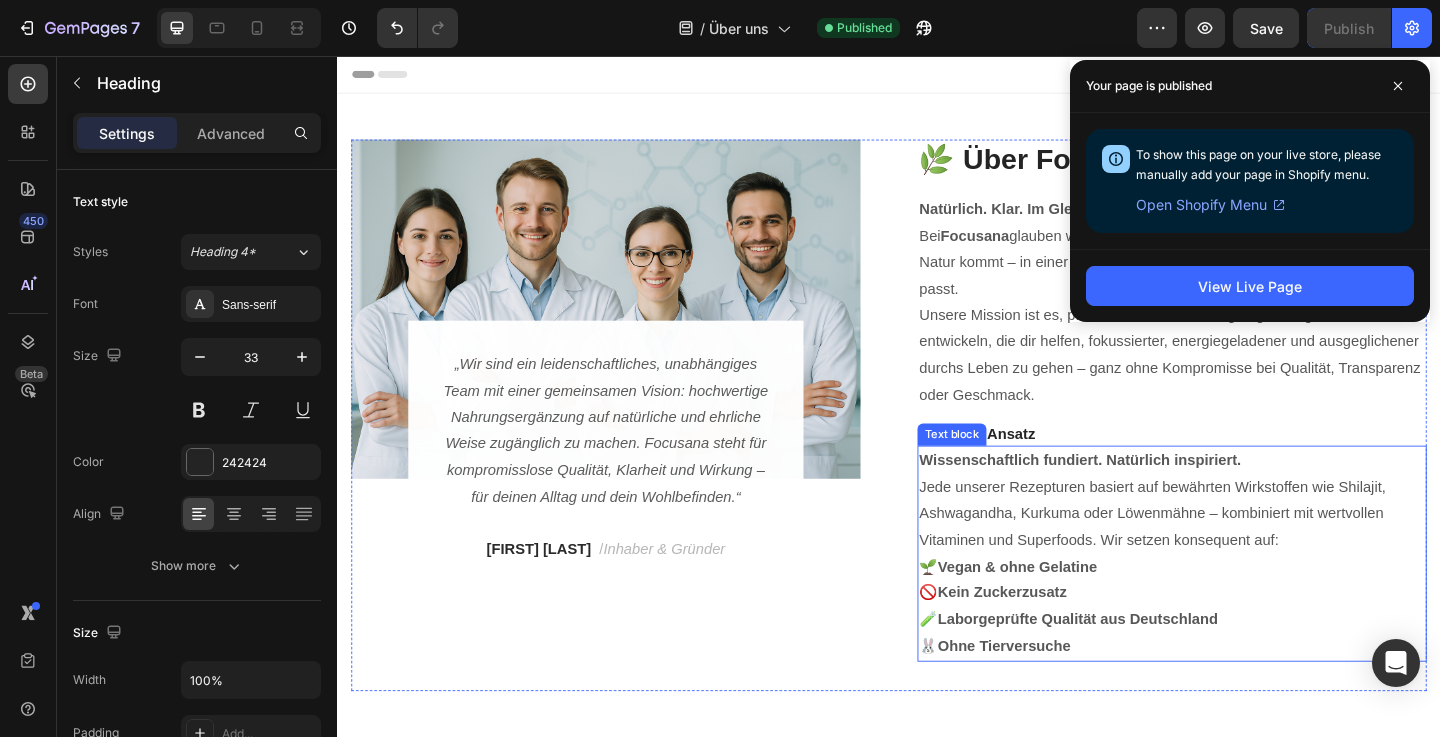 click on "Jede unserer Rezepturen basiert auf bewährten Wirkstoffen wie Shilajit, Ashwagandha, Kurkuma oder Löwenmähne – kombiniert mit wertvollen Vitaminen und Superfoods. Wir setzen konsequent auf:" at bounding box center (1245, 554) 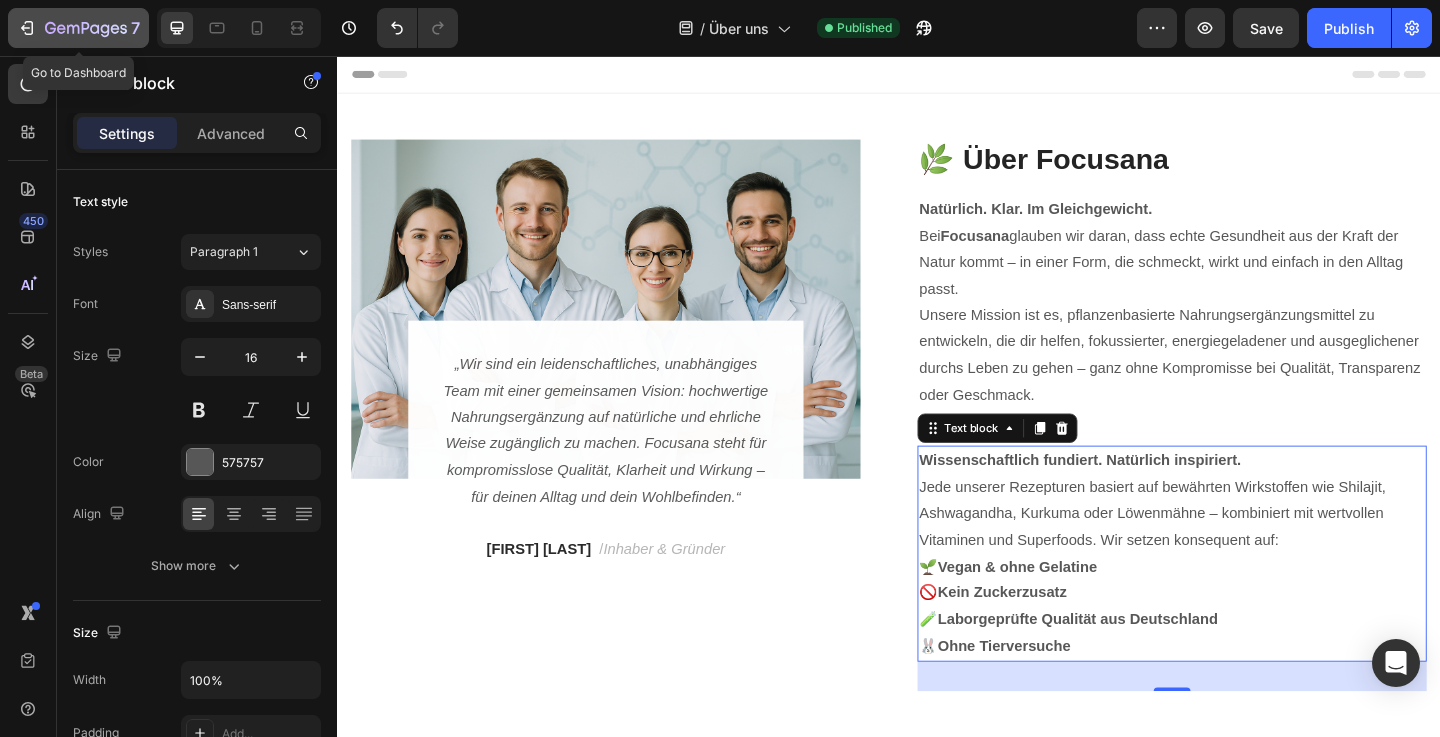 click on "7" 